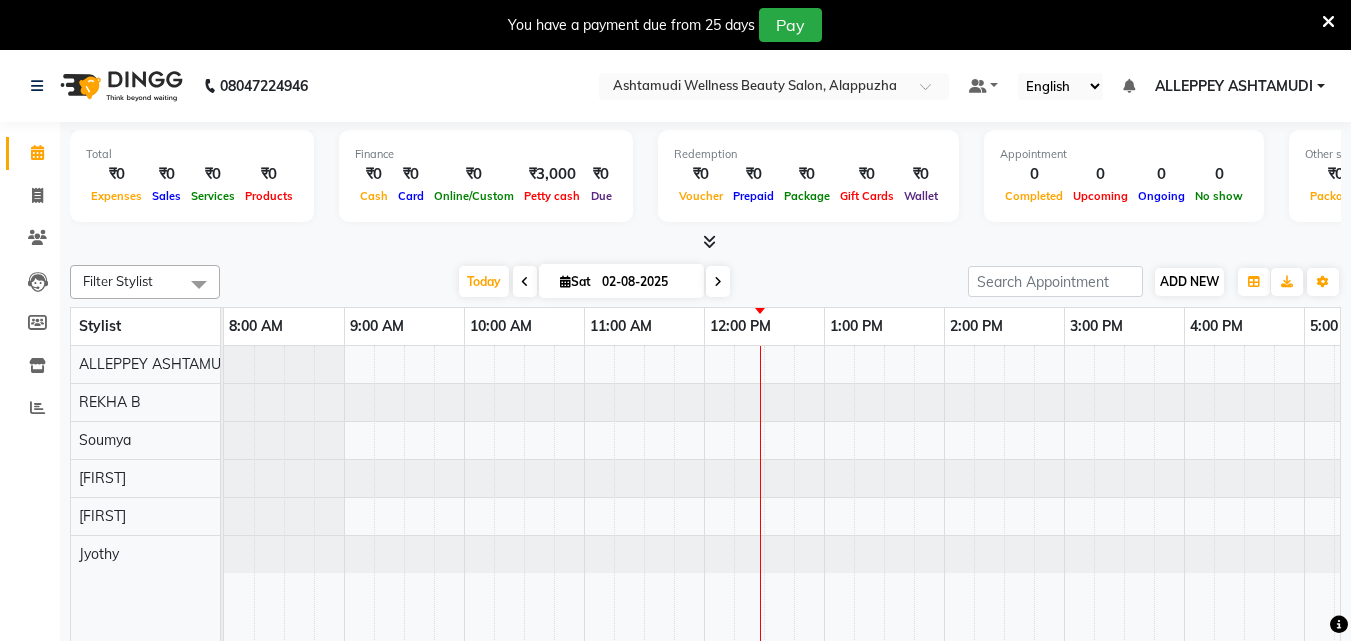scroll, scrollTop: 50, scrollLeft: 0, axis: vertical 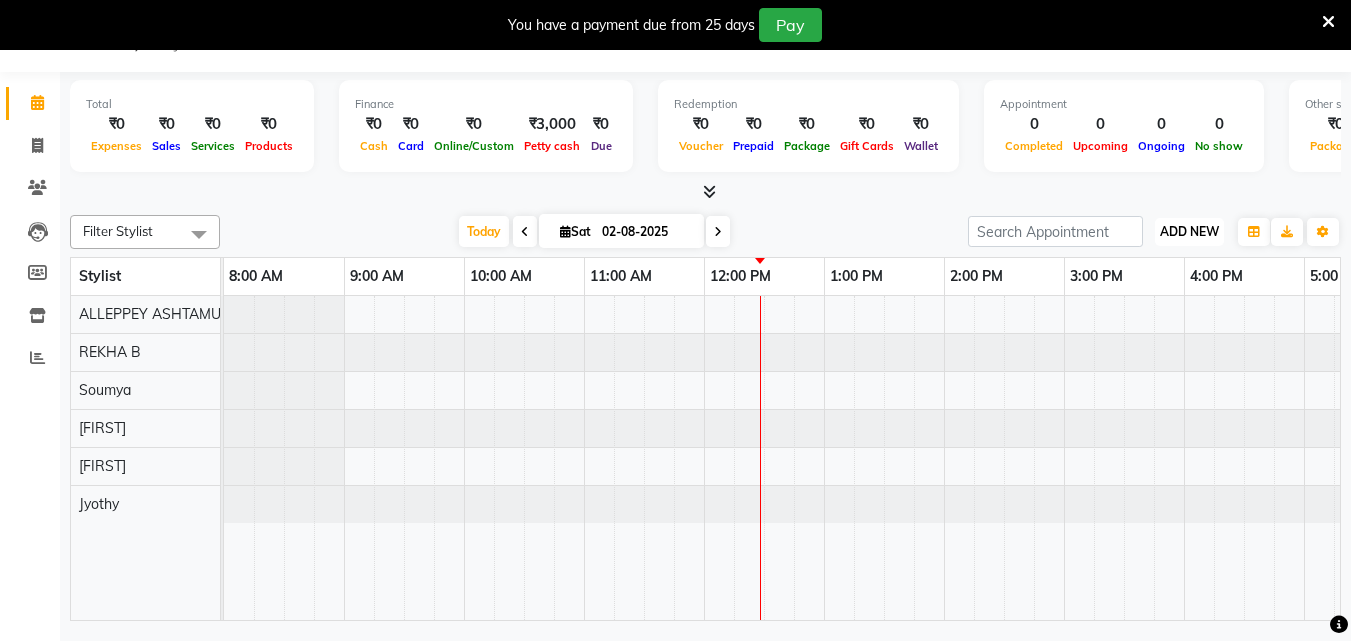 click on "ADD NEW Toggle Dropdown" at bounding box center [1189, 232] 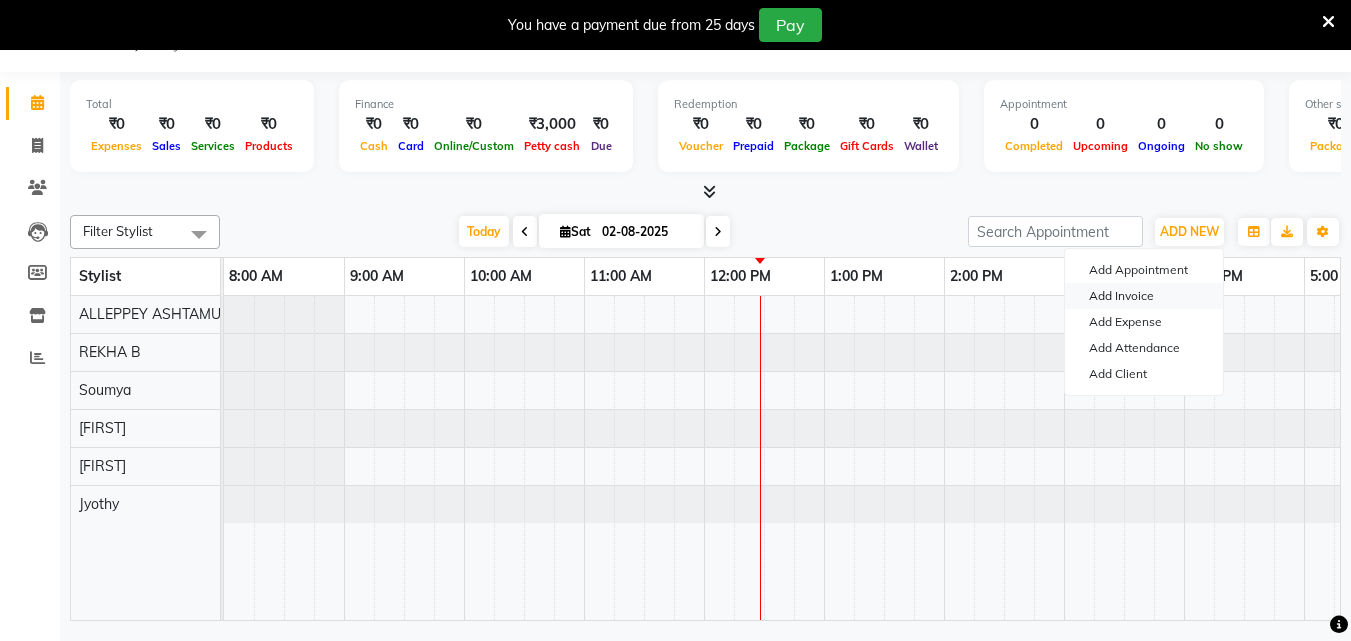 click on "Add Invoice" at bounding box center [1144, 296] 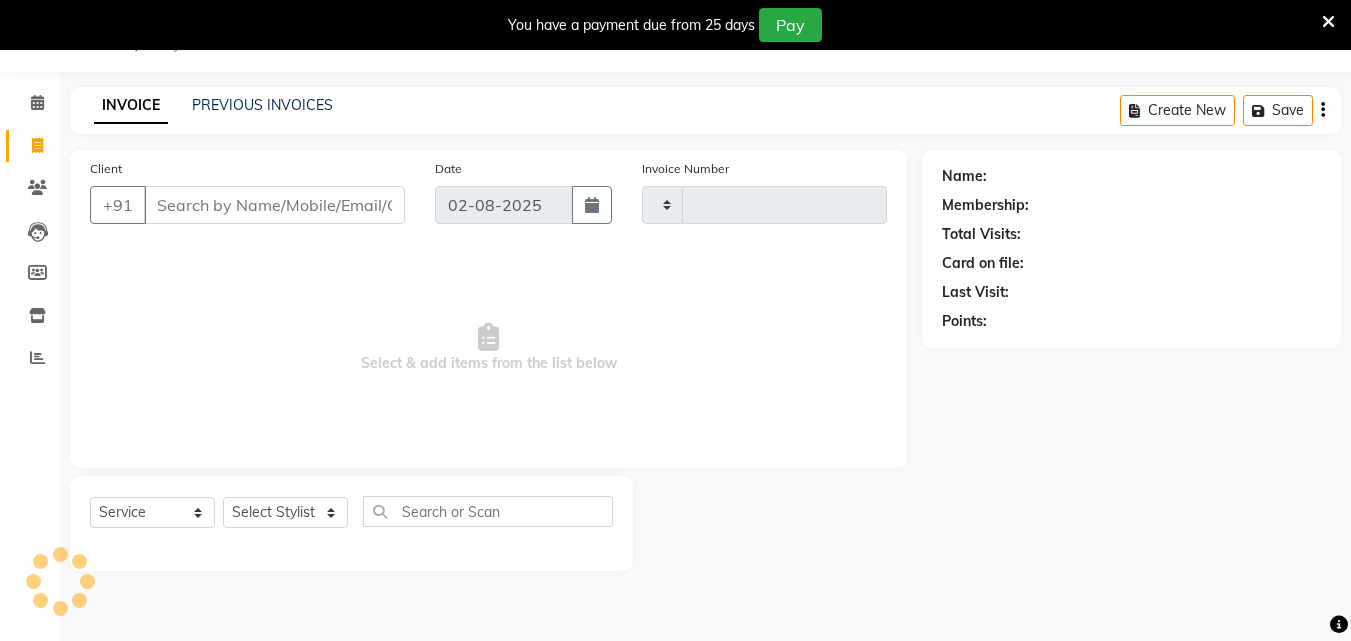 type on "1022" 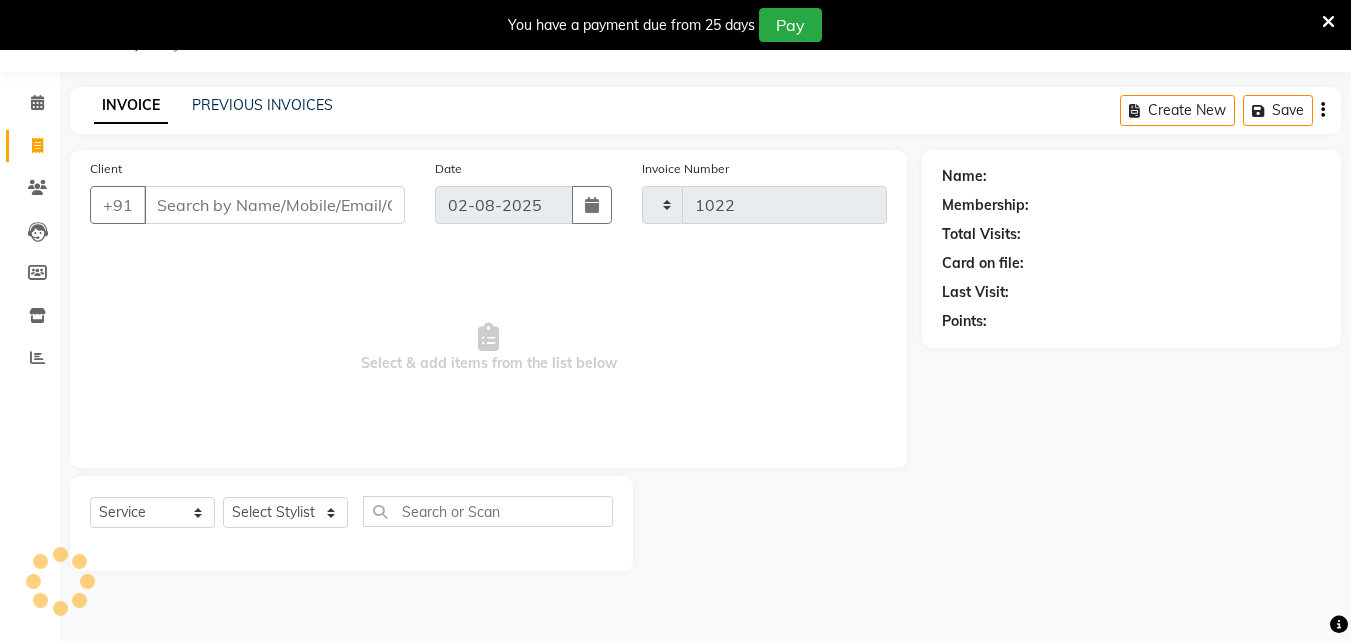 select on "4626" 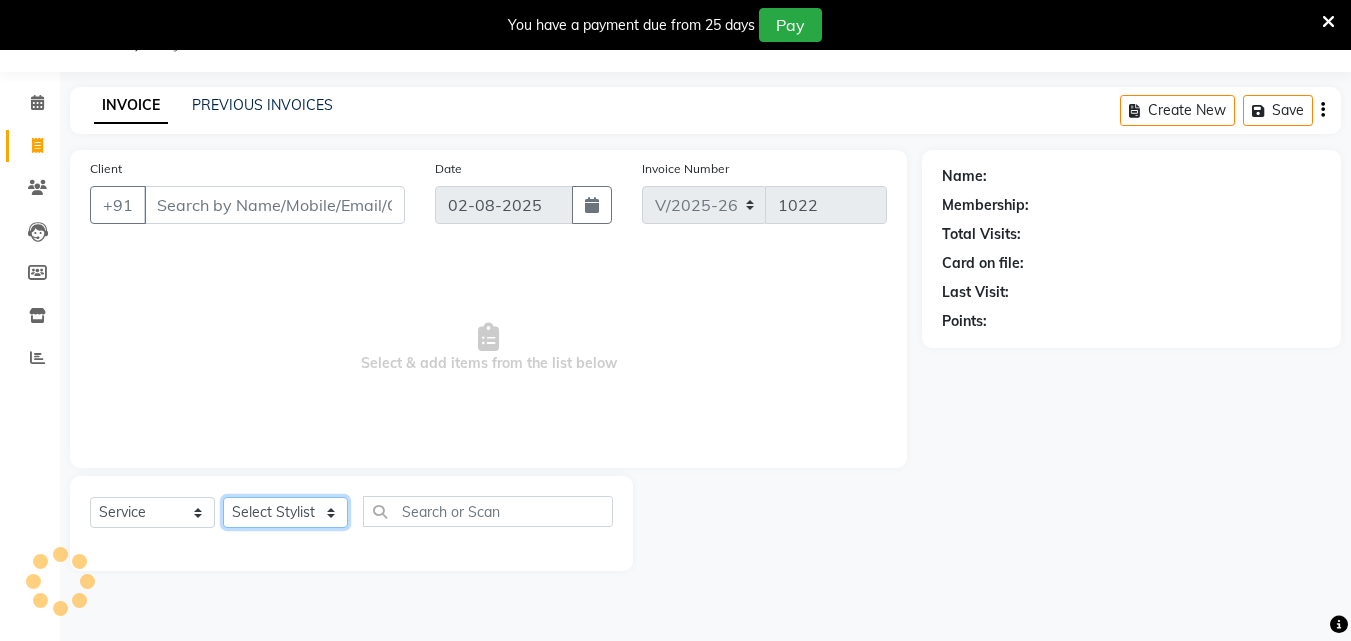 drag, startPoint x: 249, startPoint y: 516, endPoint x: 238, endPoint y: 512, distance: 11.7046995 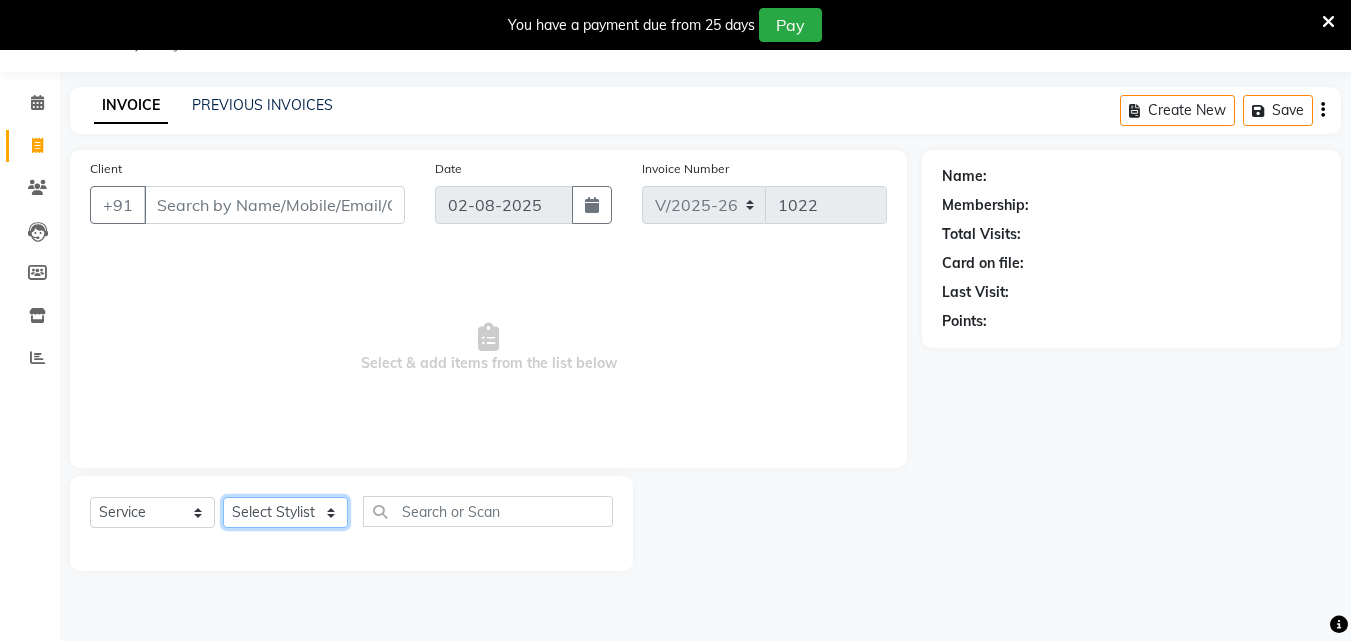 select on "76486" 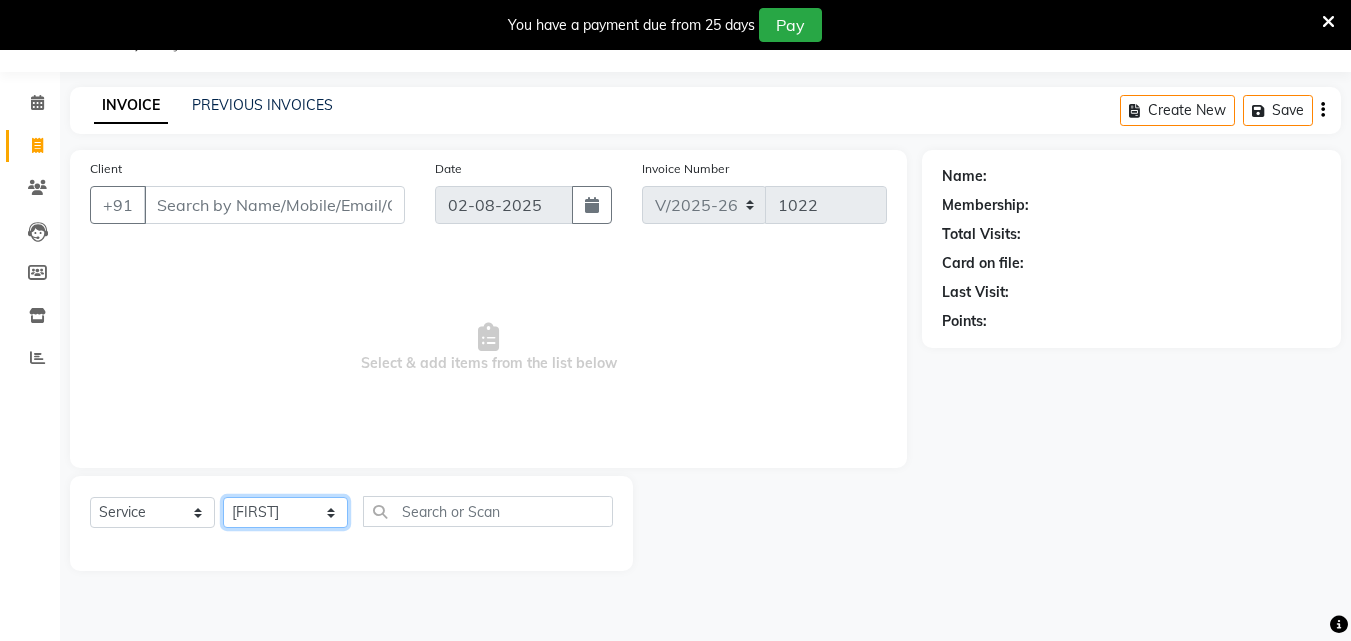 click on "Select Stylist ALLEPPEY ASHTAMUDI Jyothy REKHA B ROSELIN Soumya Sreedevi" 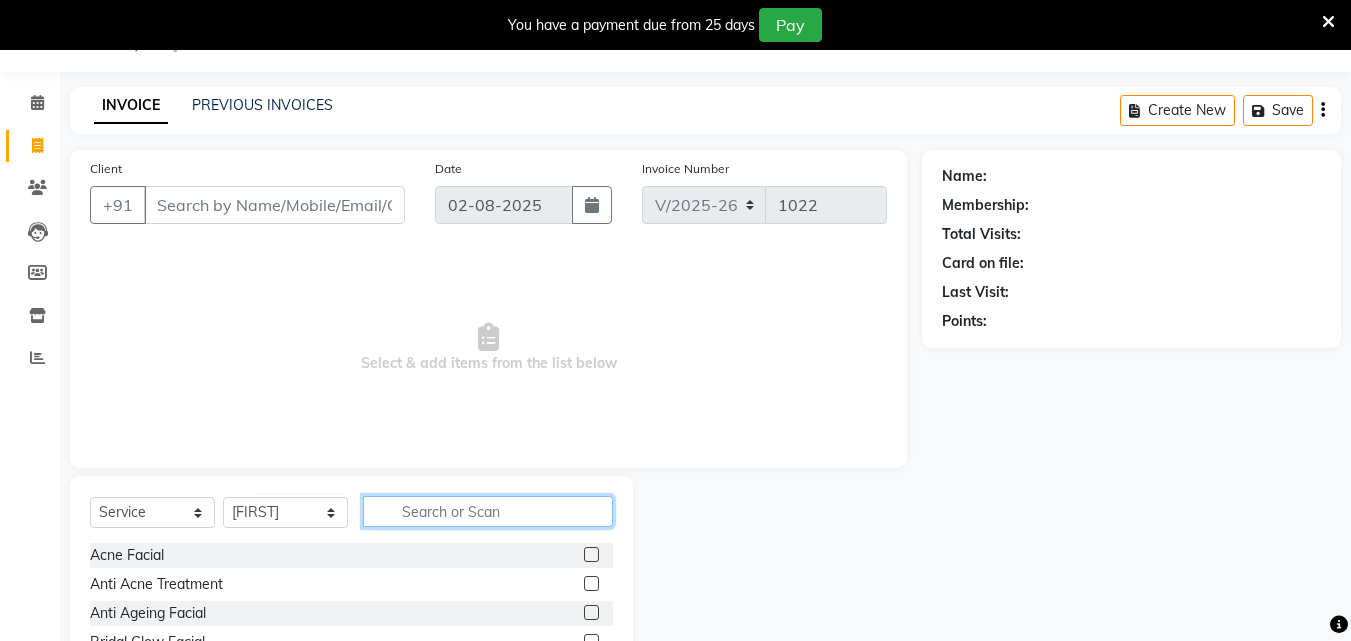 click 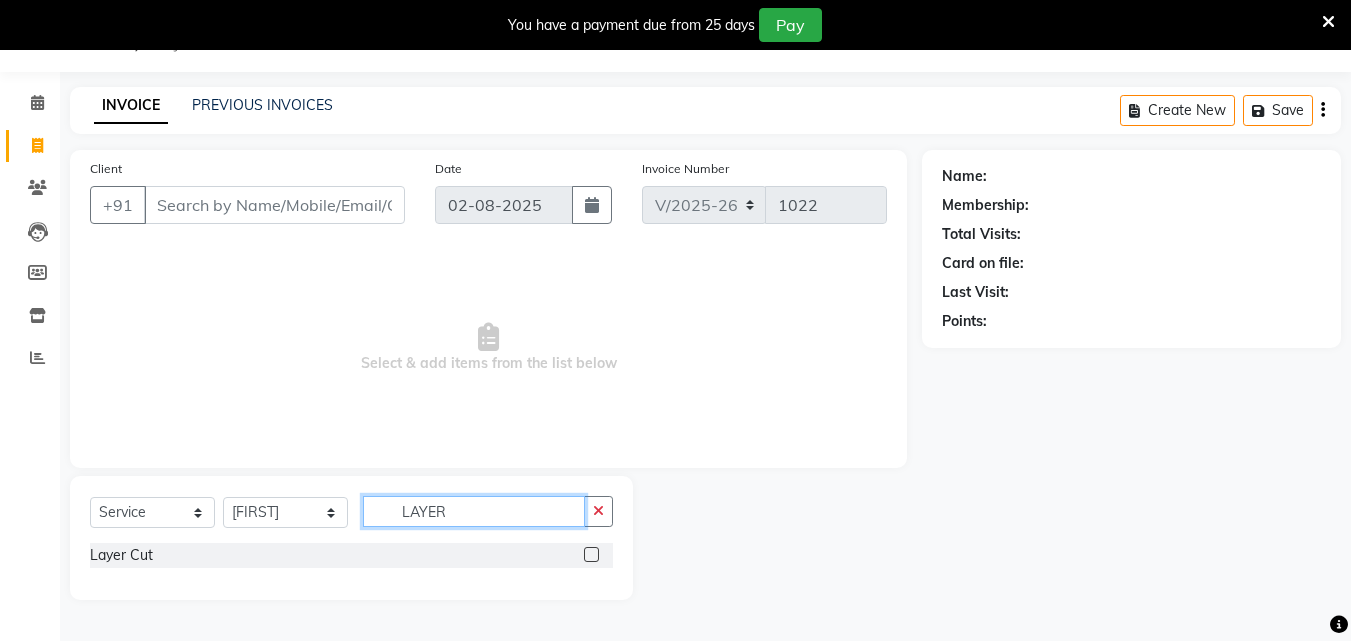 type on "LAYER" 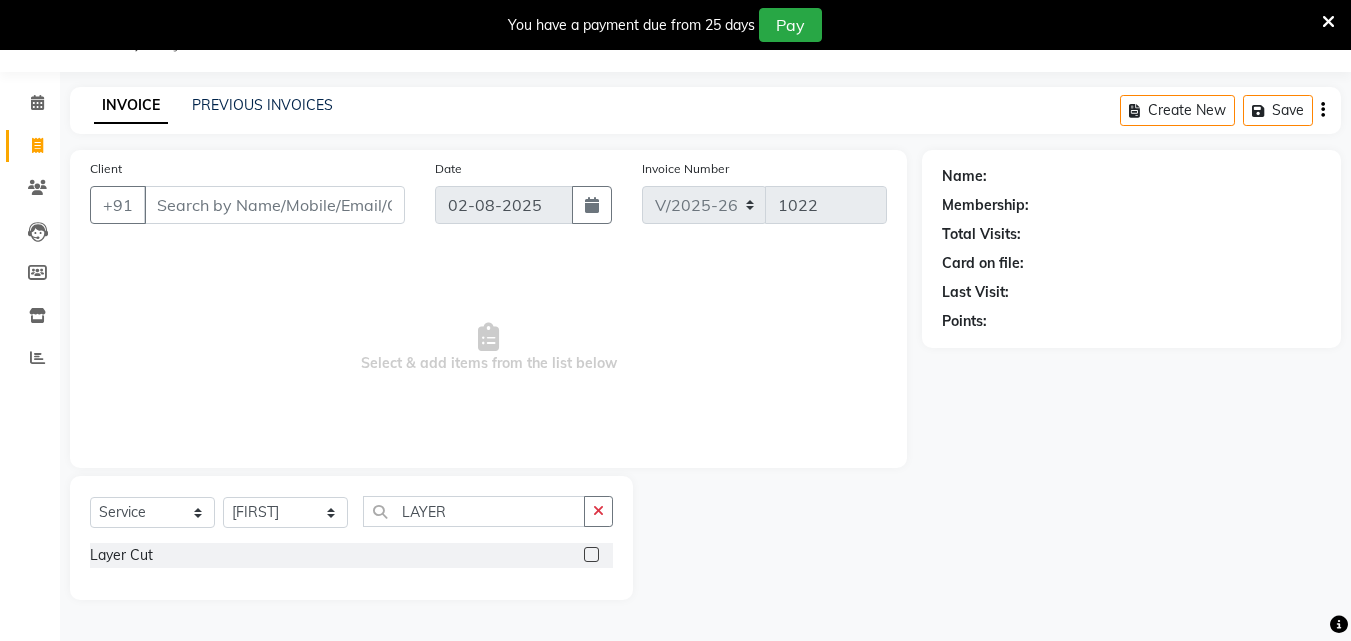 click on "Layer Cut" 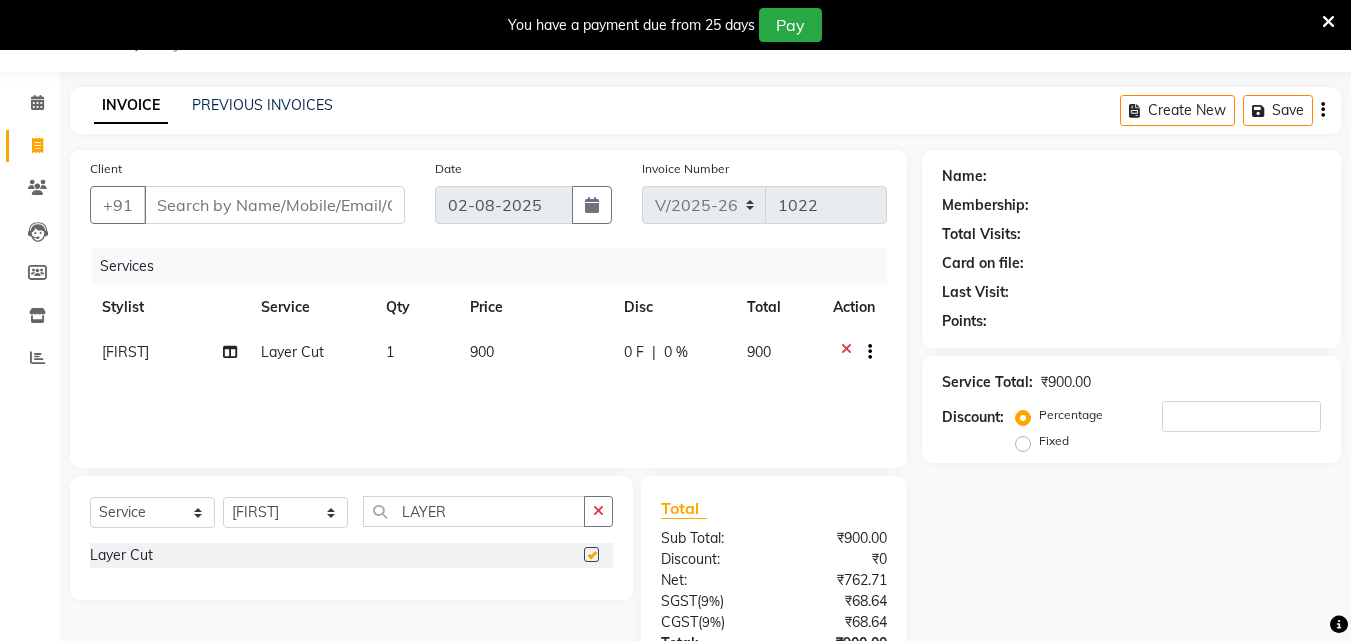 checkbox on "false" 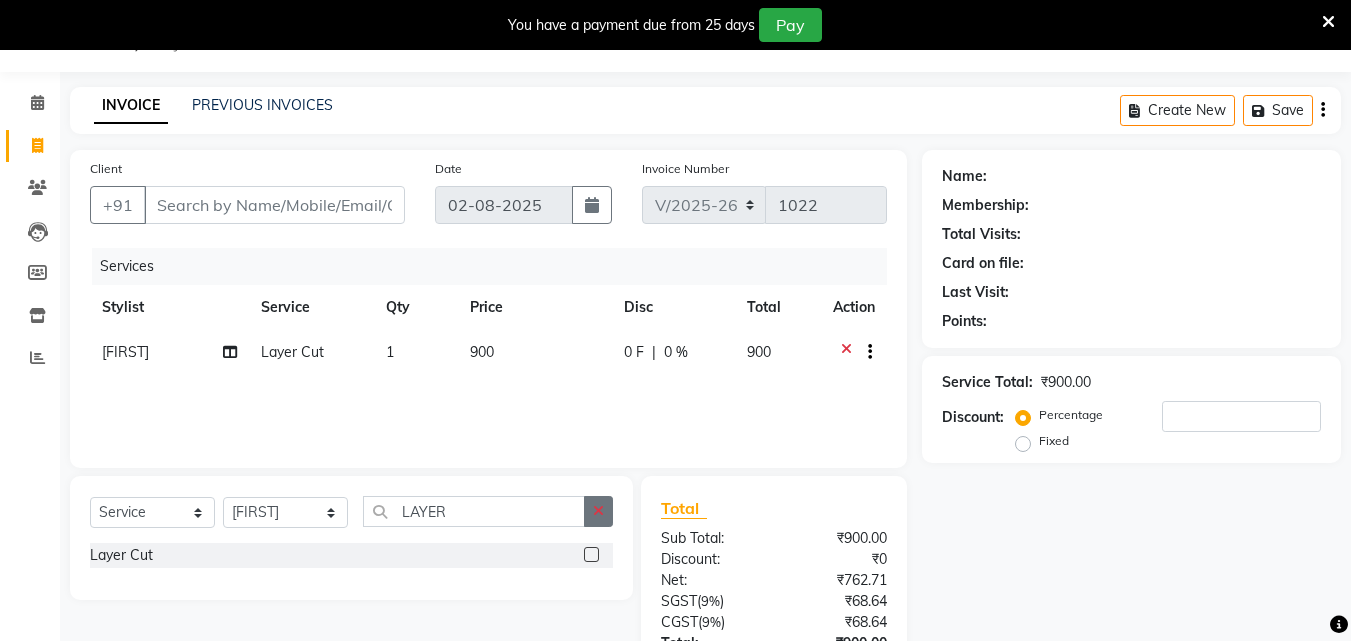 click 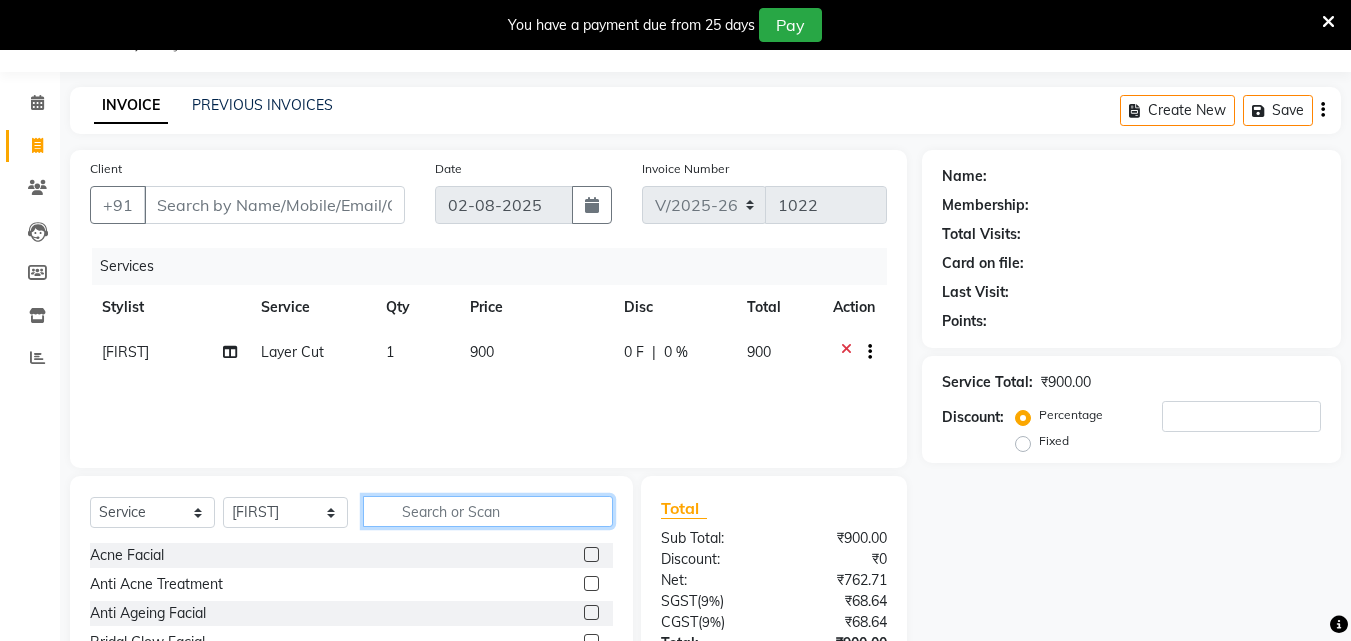click 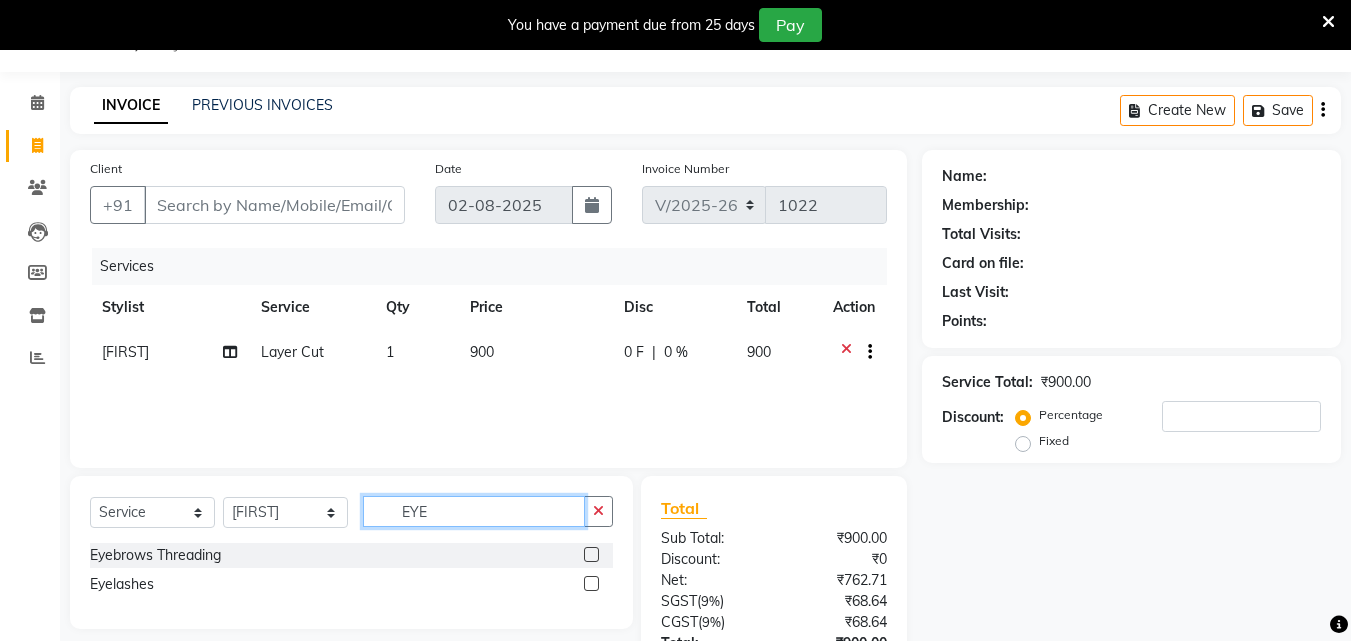 type on "EYE" 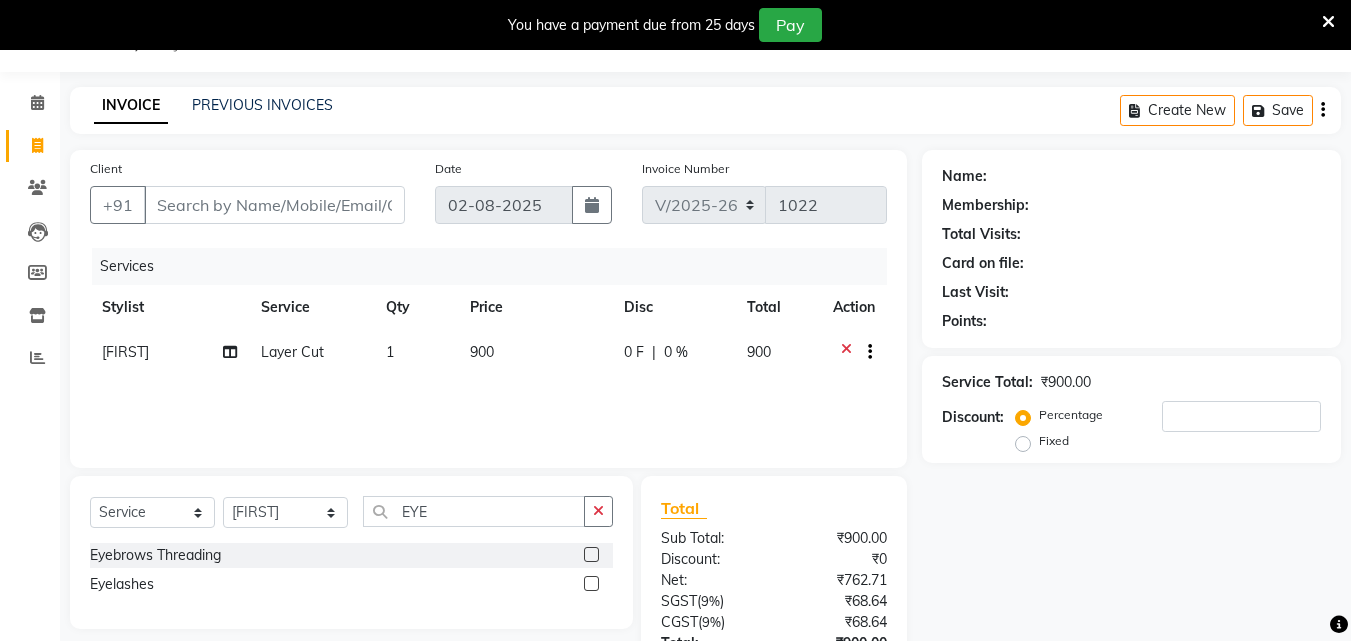 click 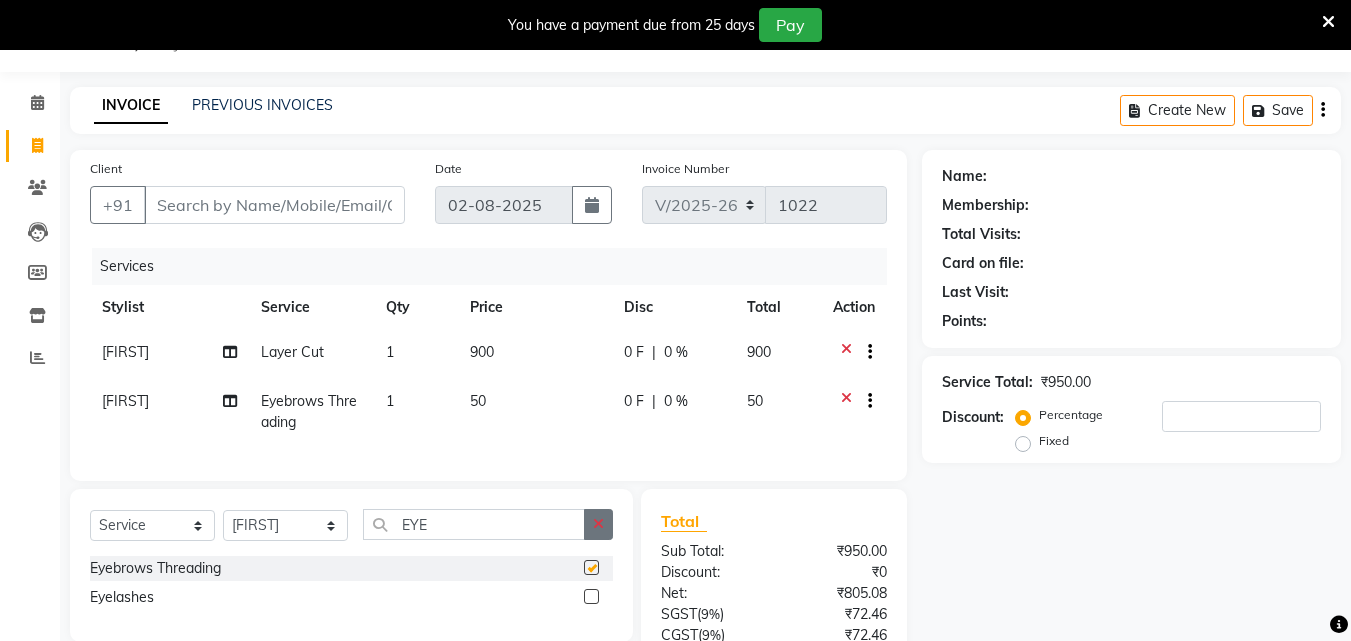 click 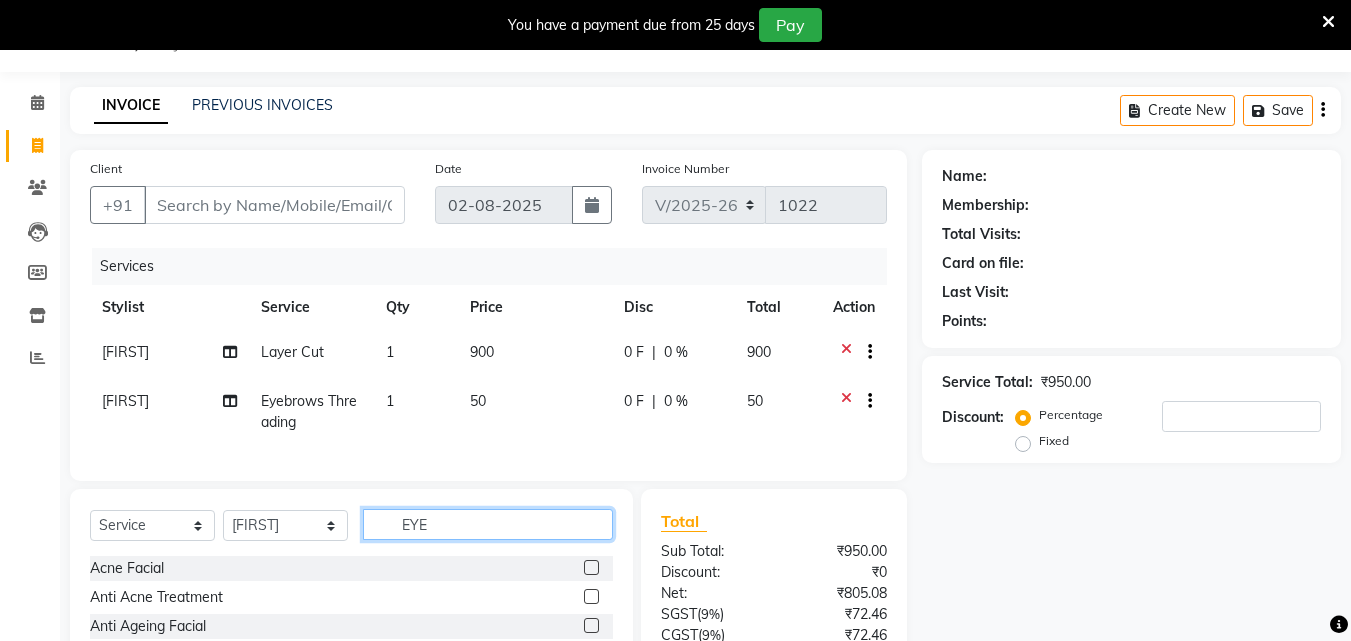 type 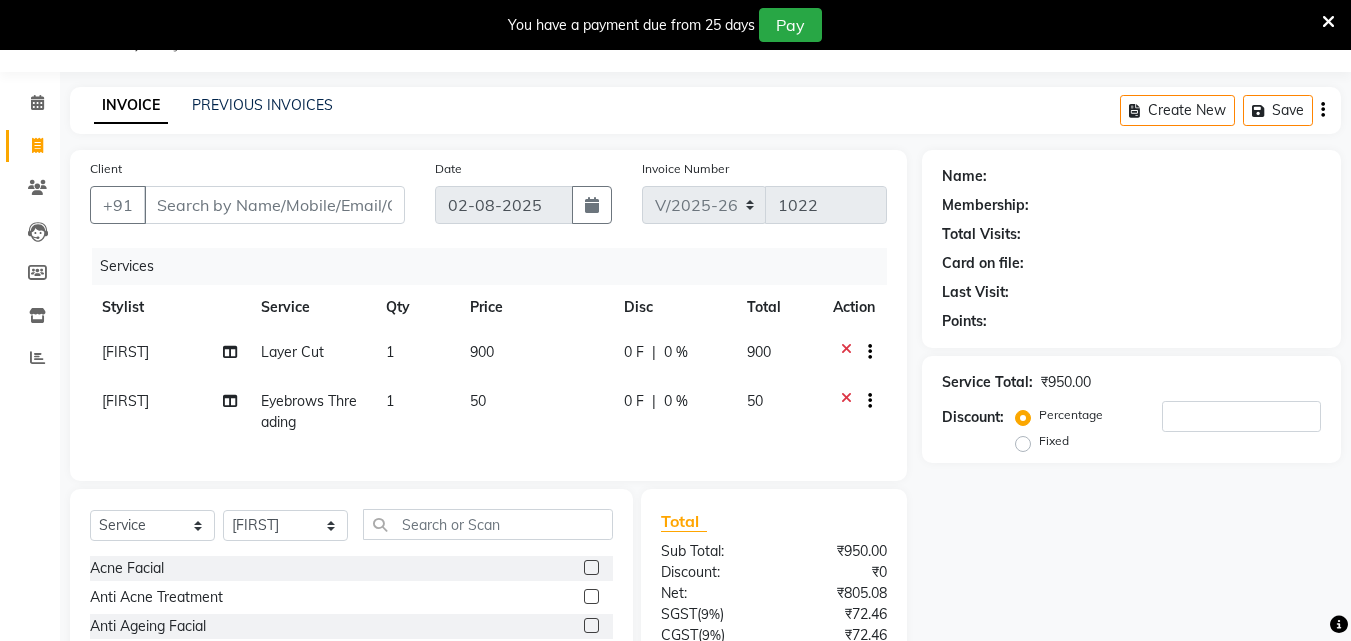 click on "1" 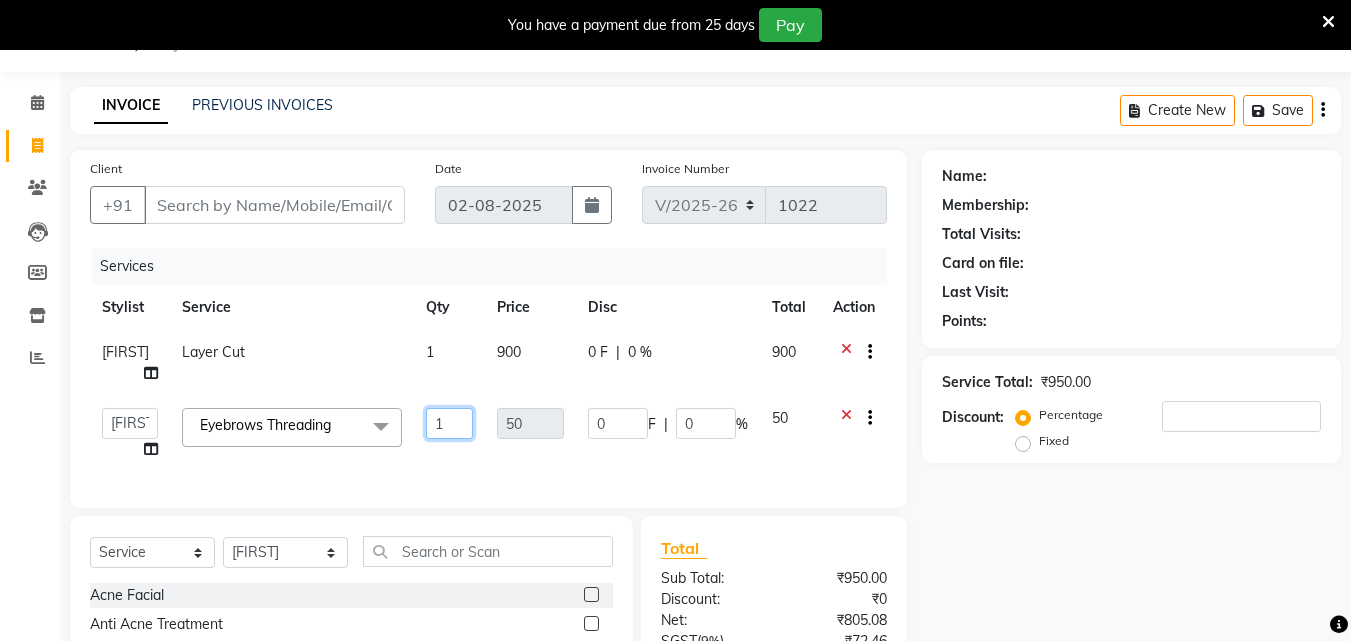 click on "1" 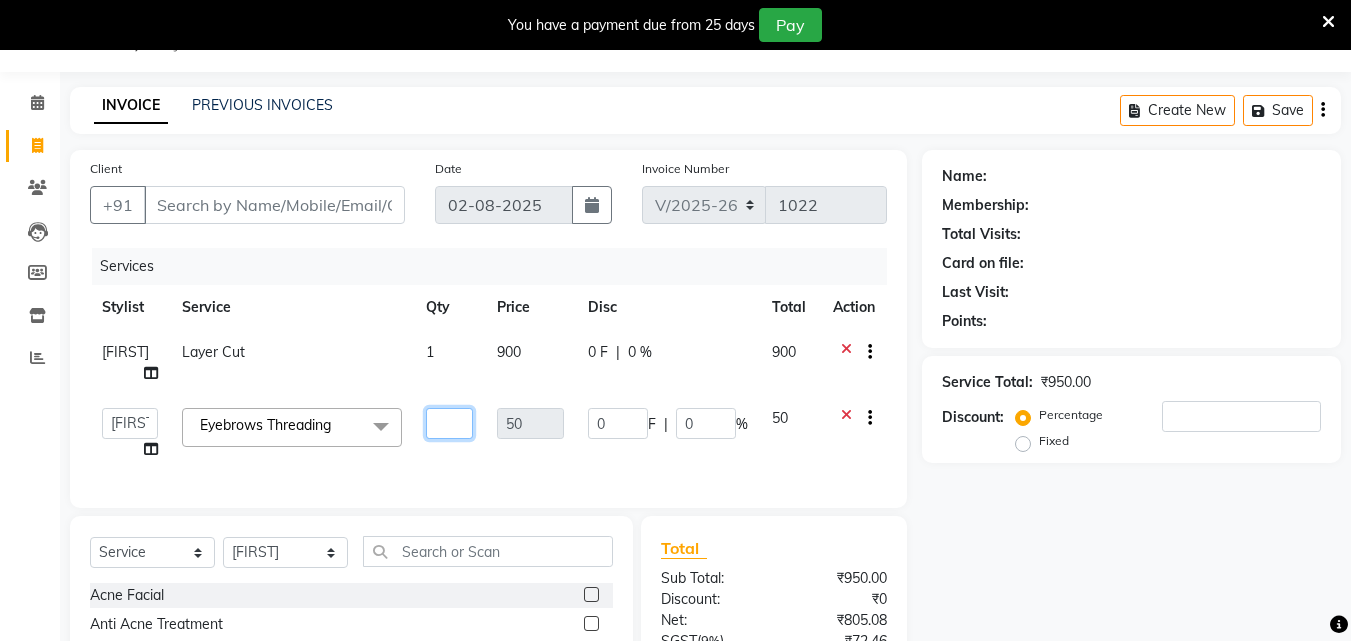 type on "2" 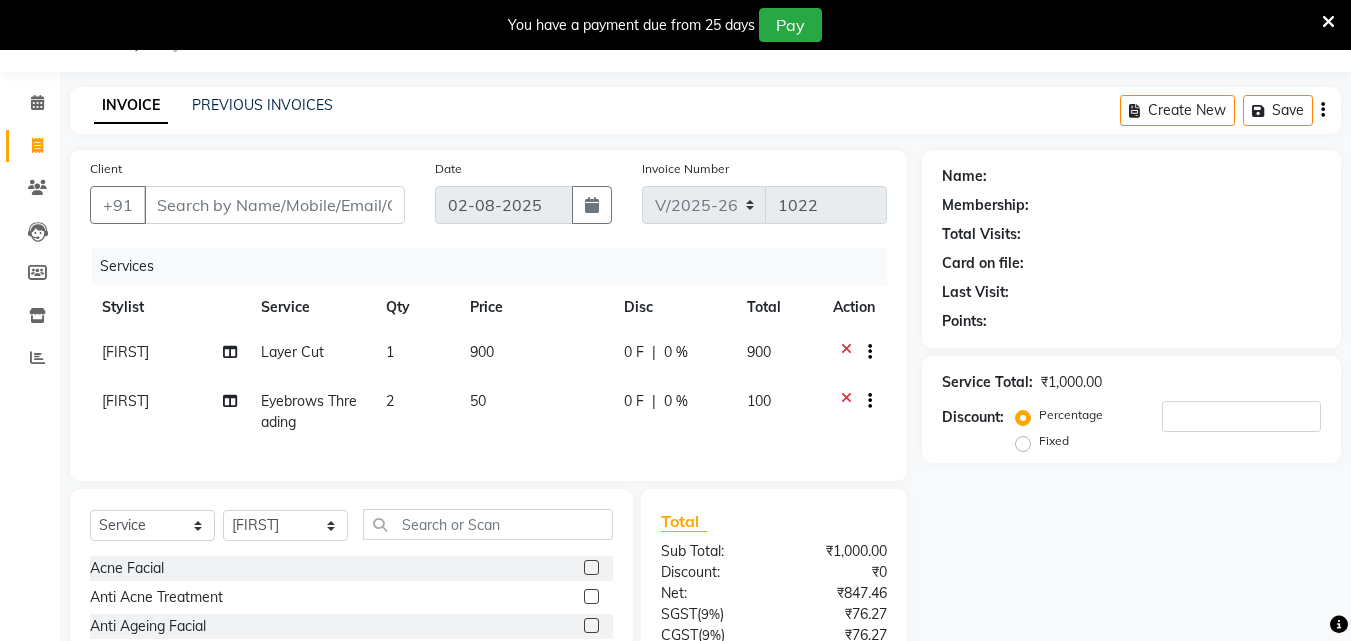drag, startPoint x: 582, startPoint y: 453, endPoint x: 595, endPoint y: 455, distance: 13.152946 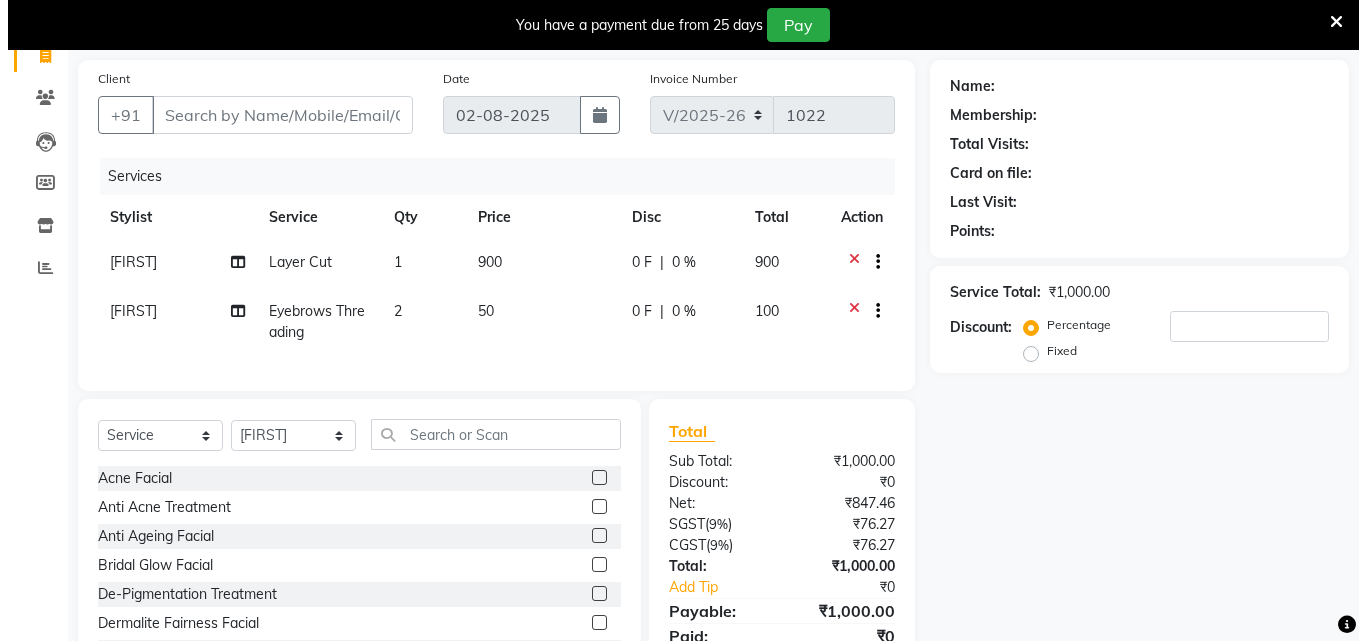 scroll, scrollTop: 0, scrollLeft: 0, axis: both 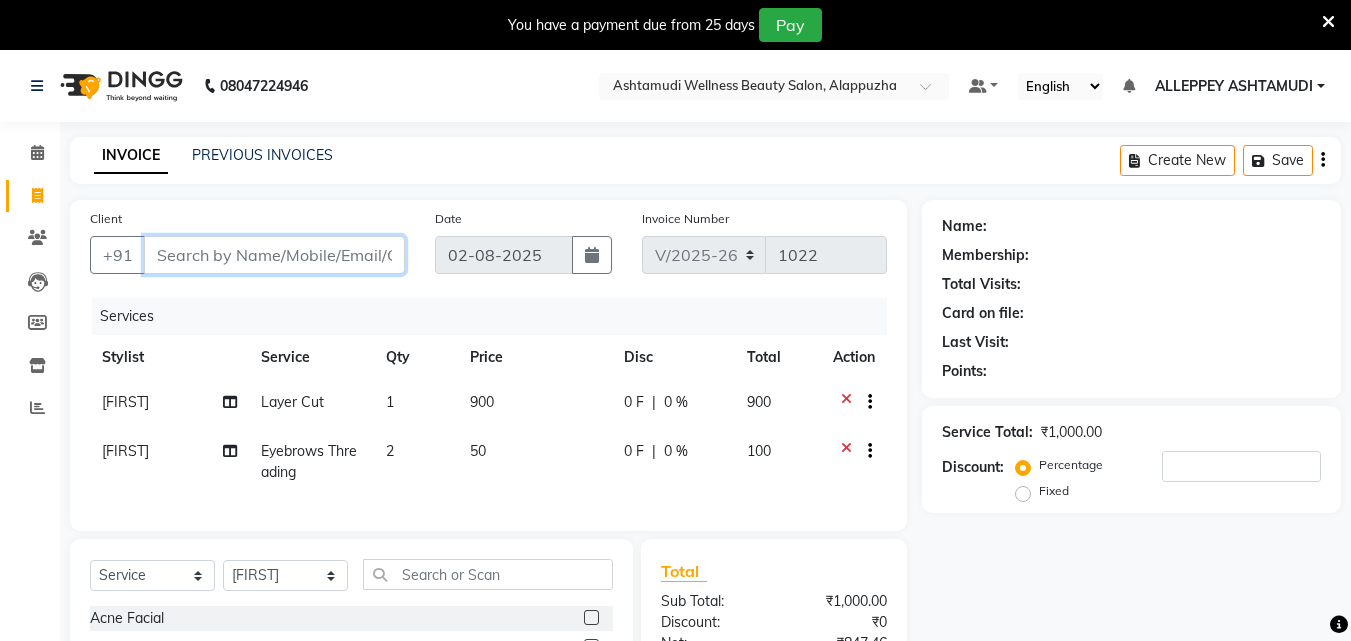click on "Client" at bounding box center (274, 255) 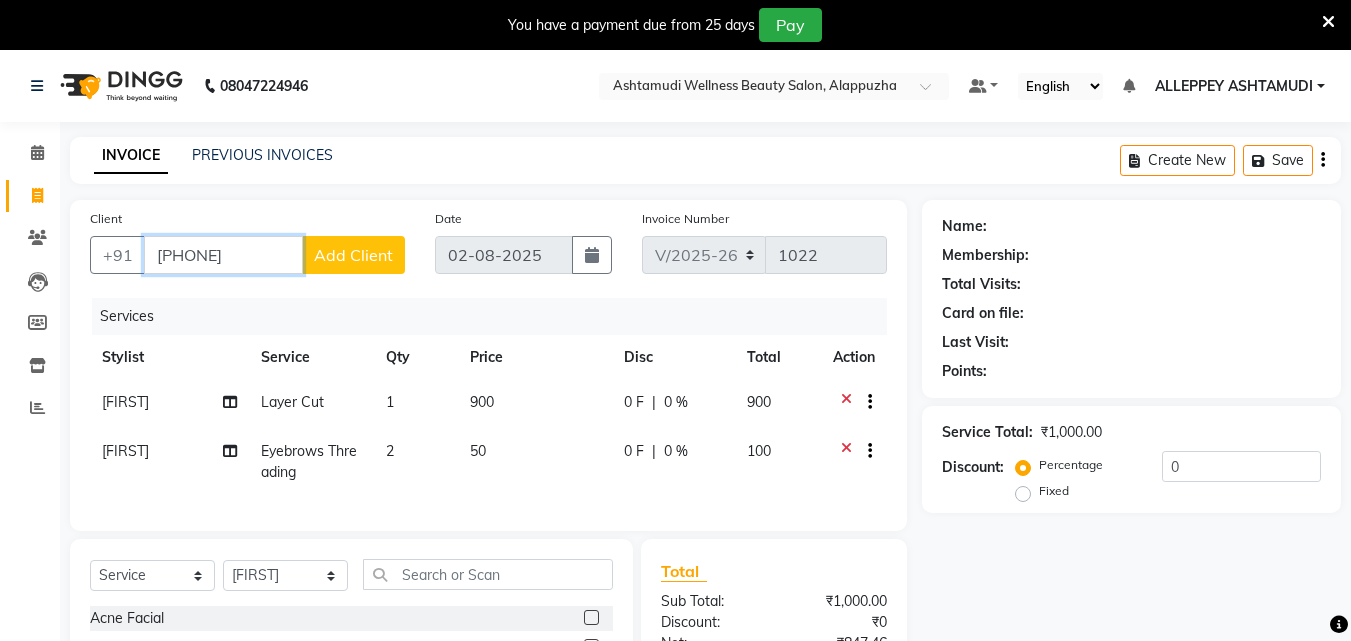 type on "[PHONE]" 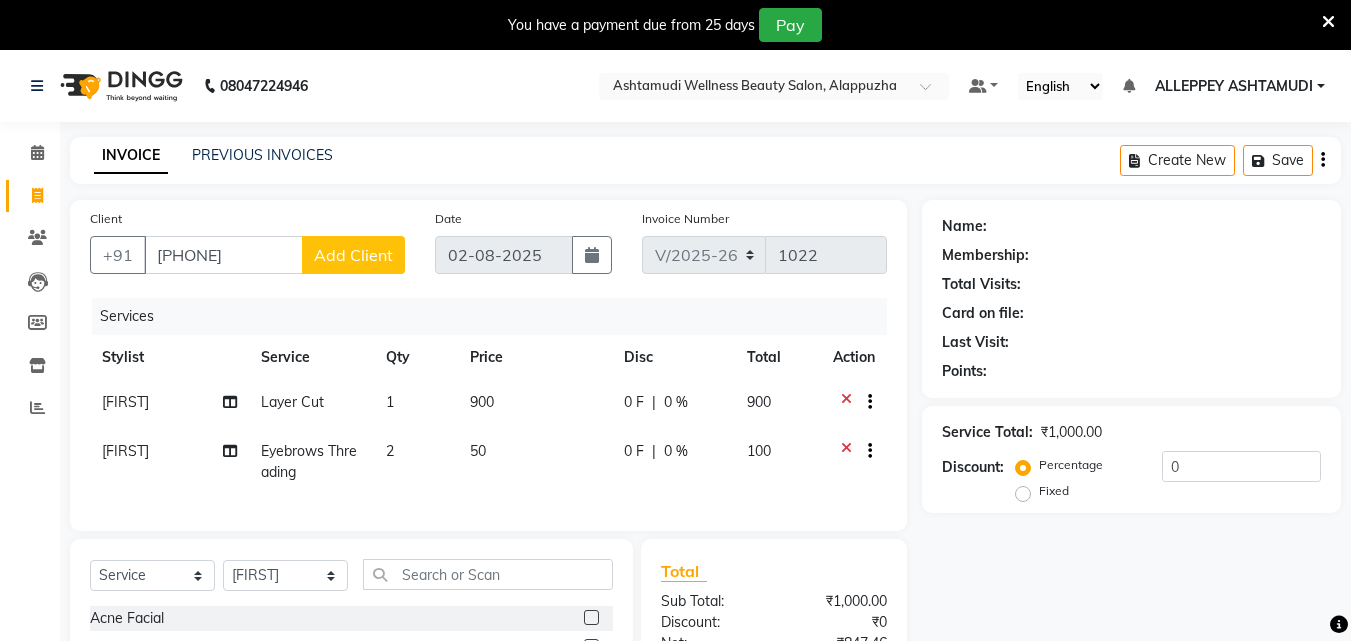 click on "Add Client" 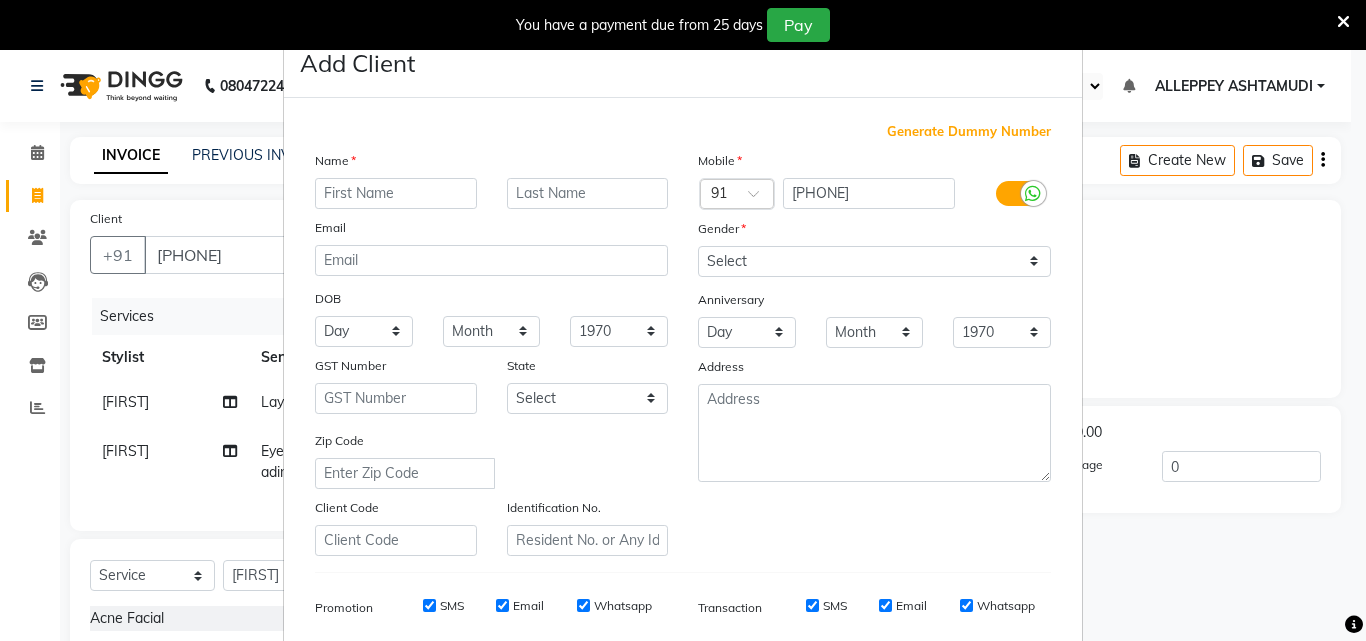 click at bounding box center [396, 193] 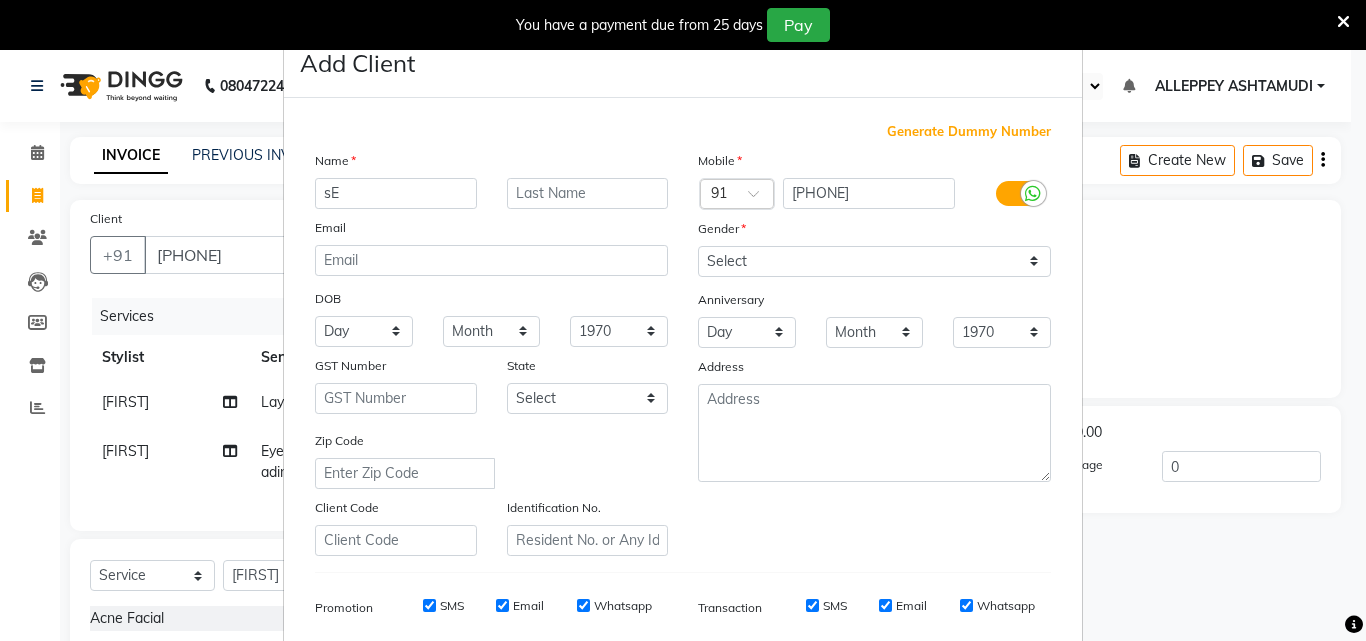 type on "s" 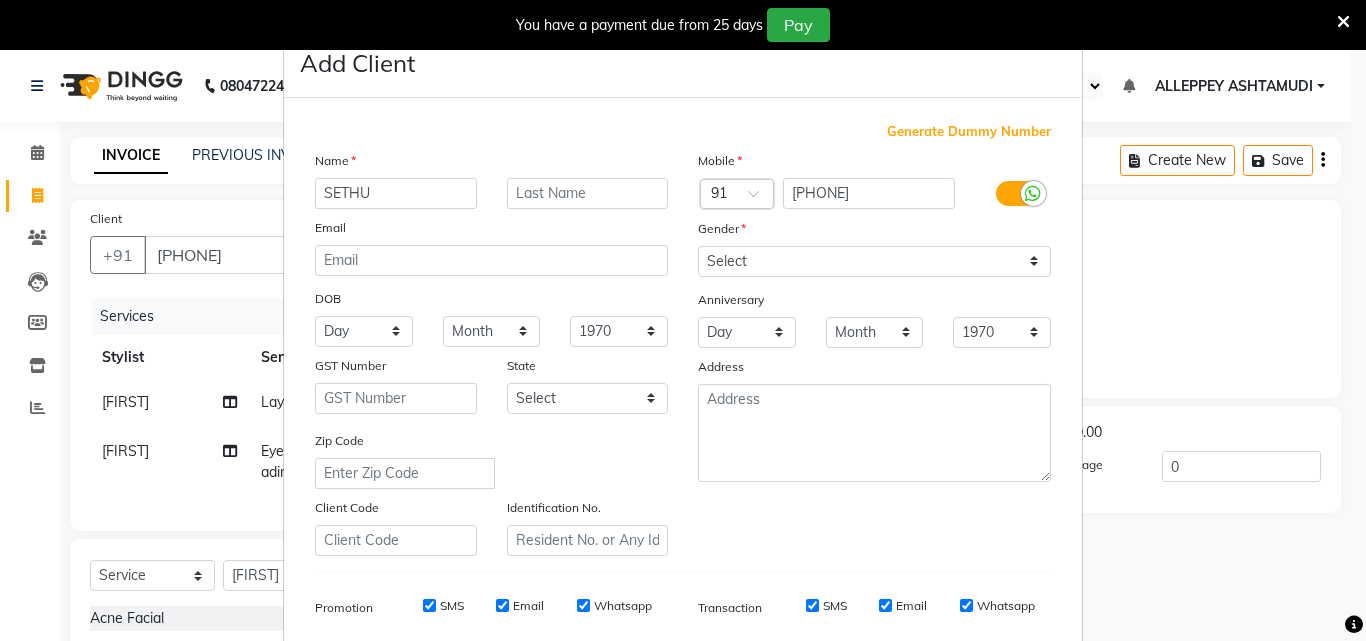 type on "SETHU" 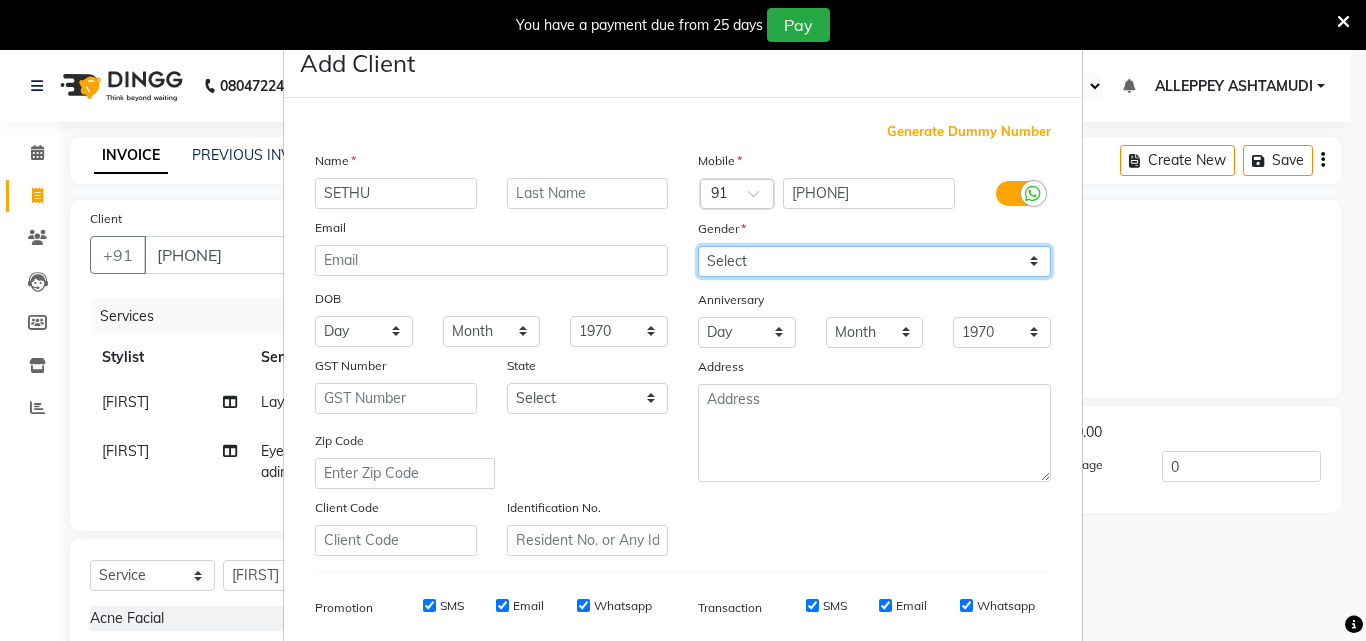 click on "Select Male Female Other Prefer Not To Say" at bounding box center [874, 261] 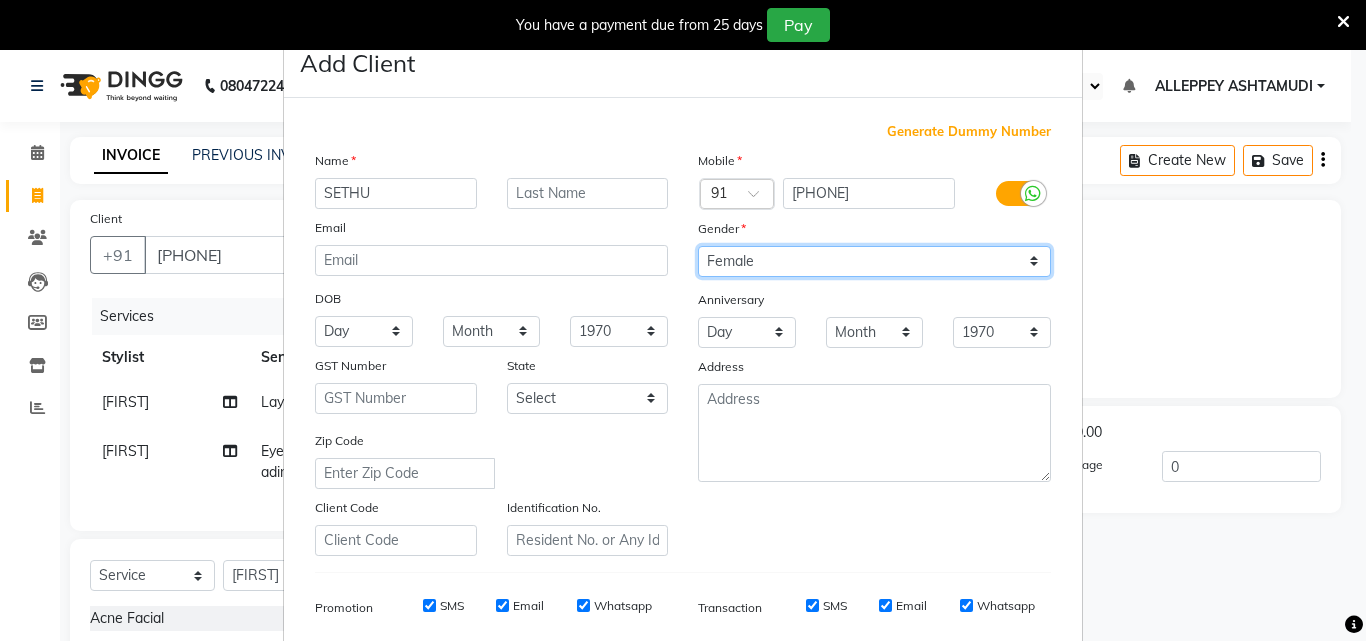 click on "Select Male Female Other Prefer Not To Say" at bounding box center (874, 261) 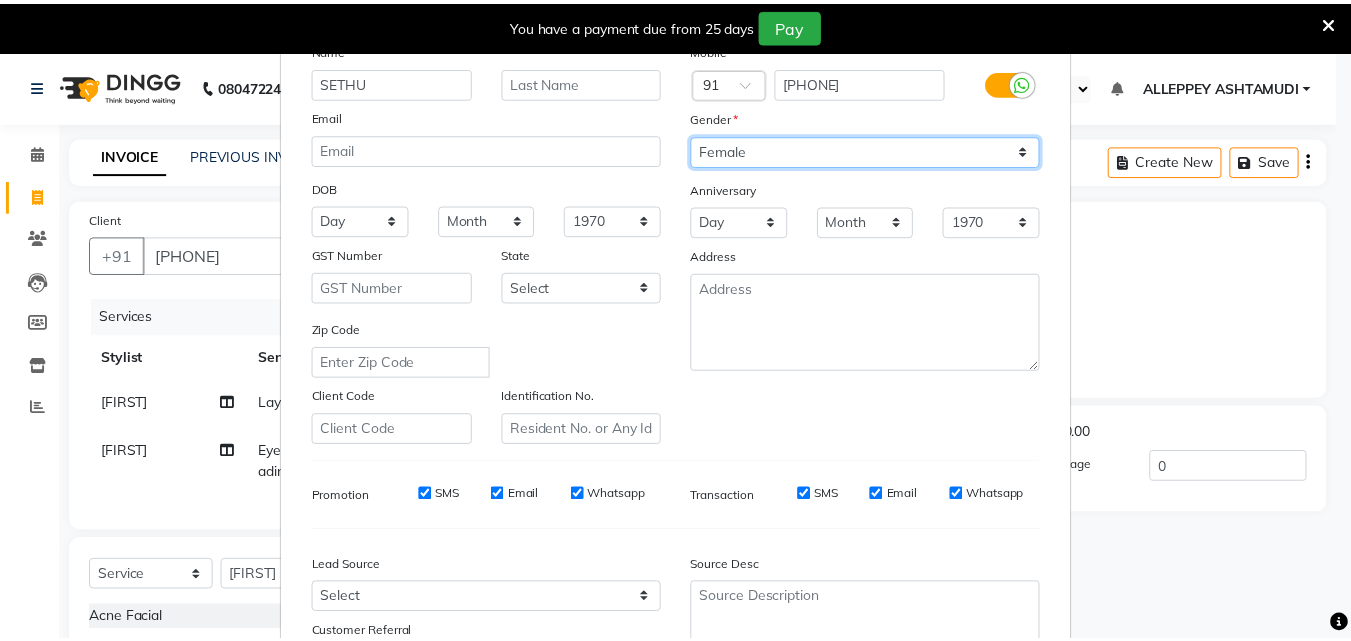scroll, scrollTop: 282, scrollLeft: 0, axis: vertical 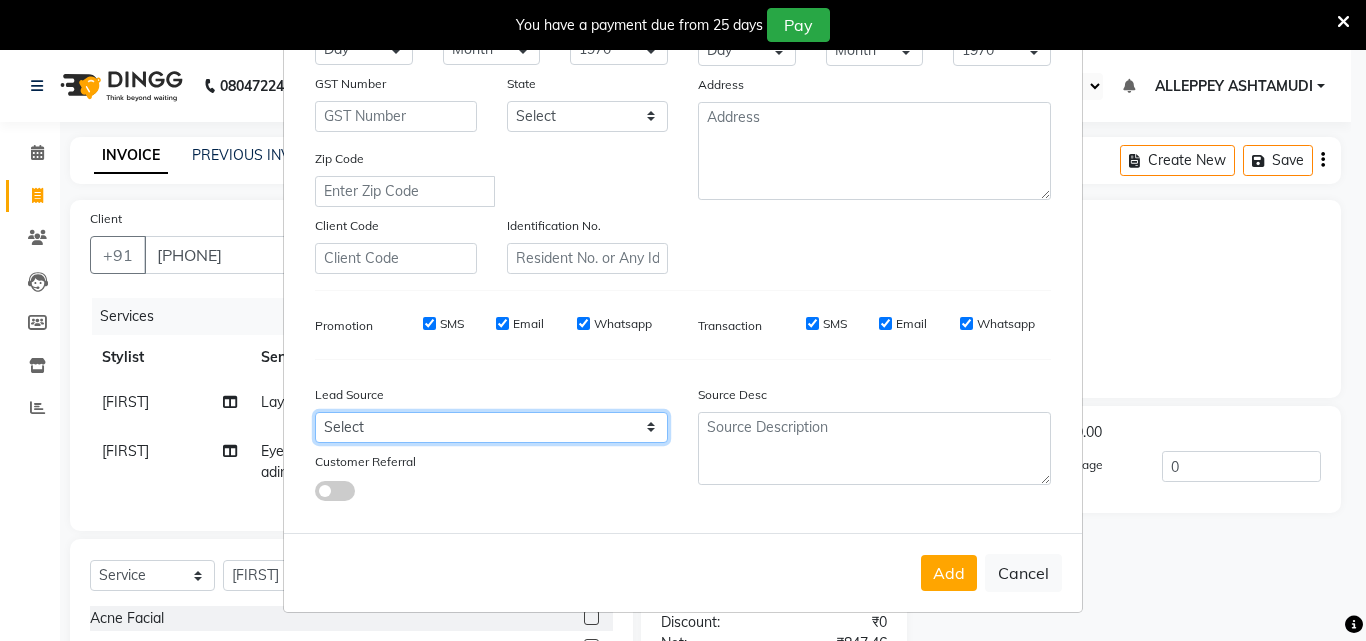 click on "Select Walk-in Referral Internet Friend Word of Mouth Advertisement Facebook JustDial Google Other Instagram  YouTube  WhatsApp" at bounding box center [491, 427] 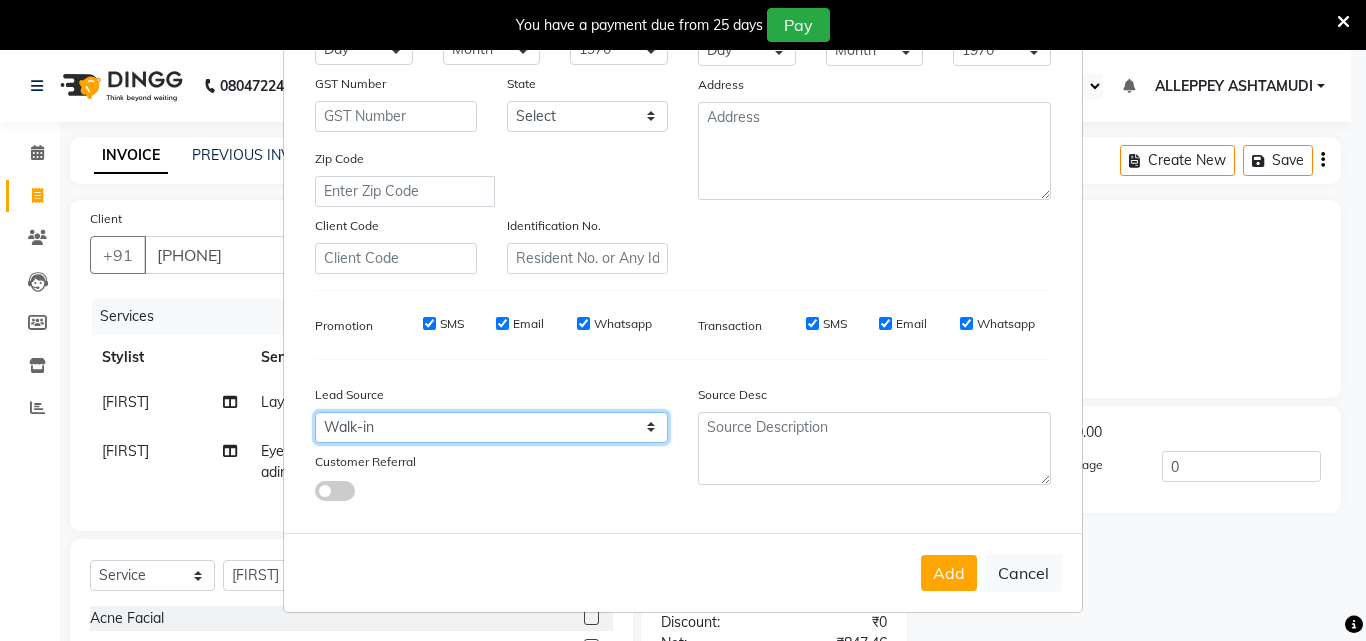 click on "Select Walk-in Referral Internet Friend Word of Mouth Advertisement Facebook JustDial Google Other Instagram  YouTube  WhatsApp" at bounding box center [491, 427] 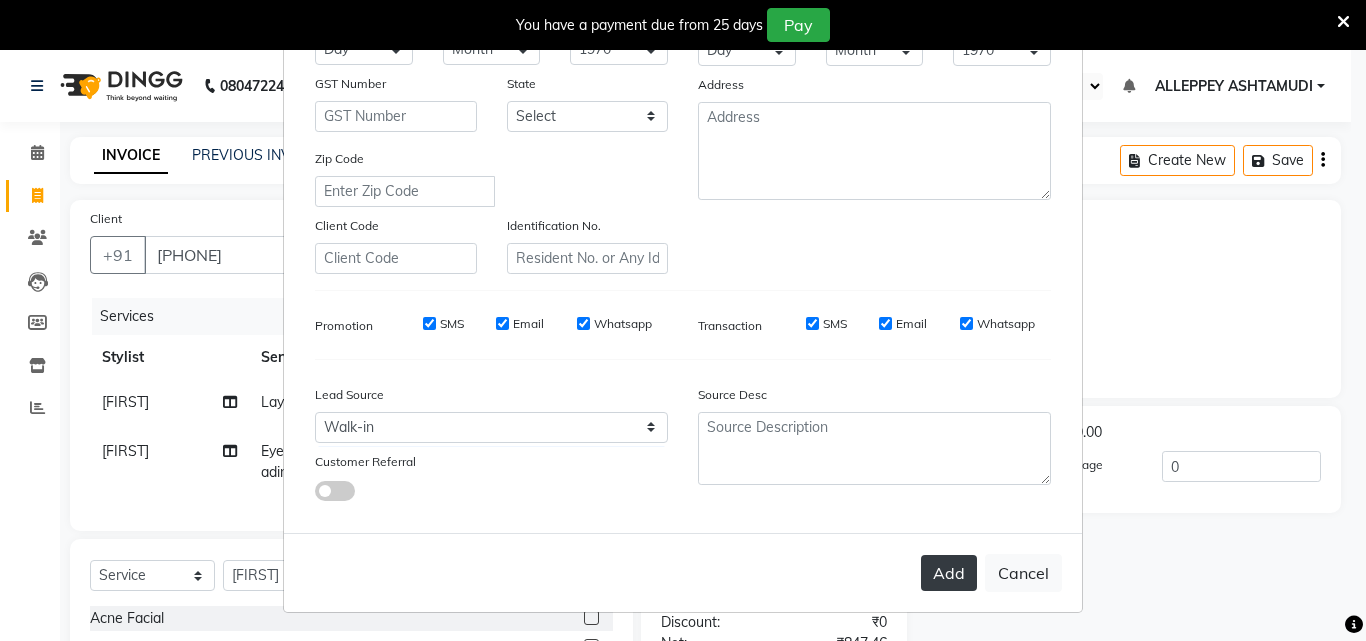 click on "Add" at bounding box center (949, 573) 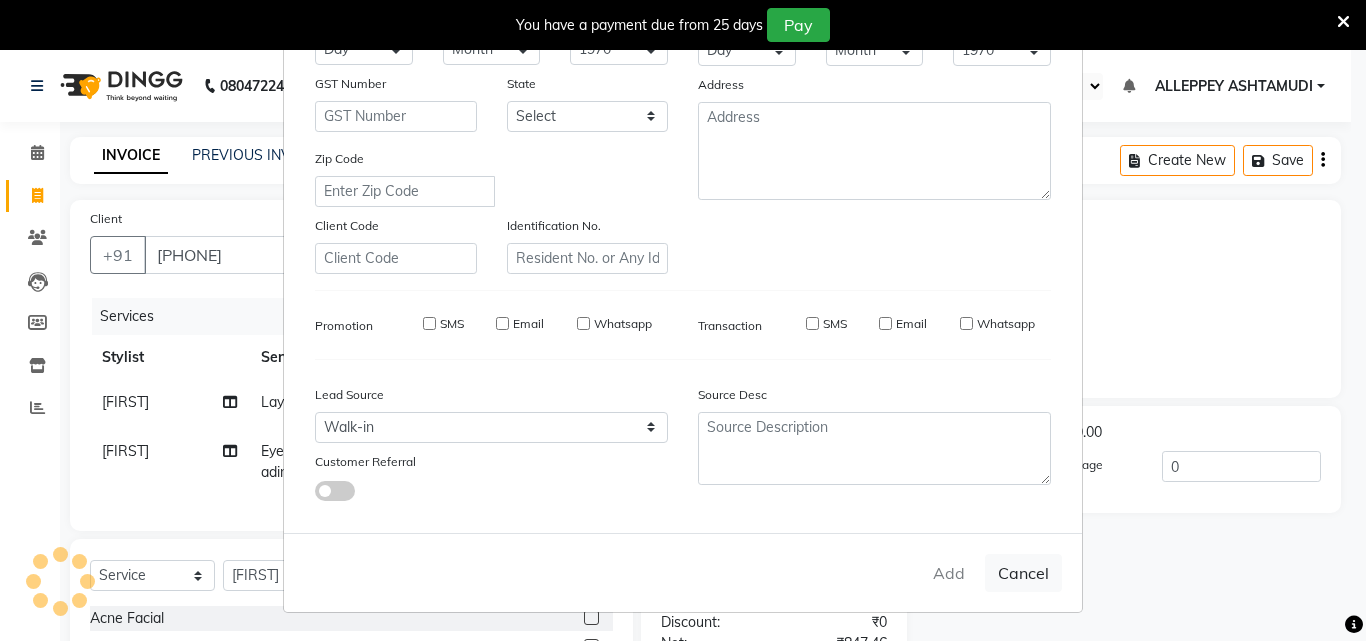 type 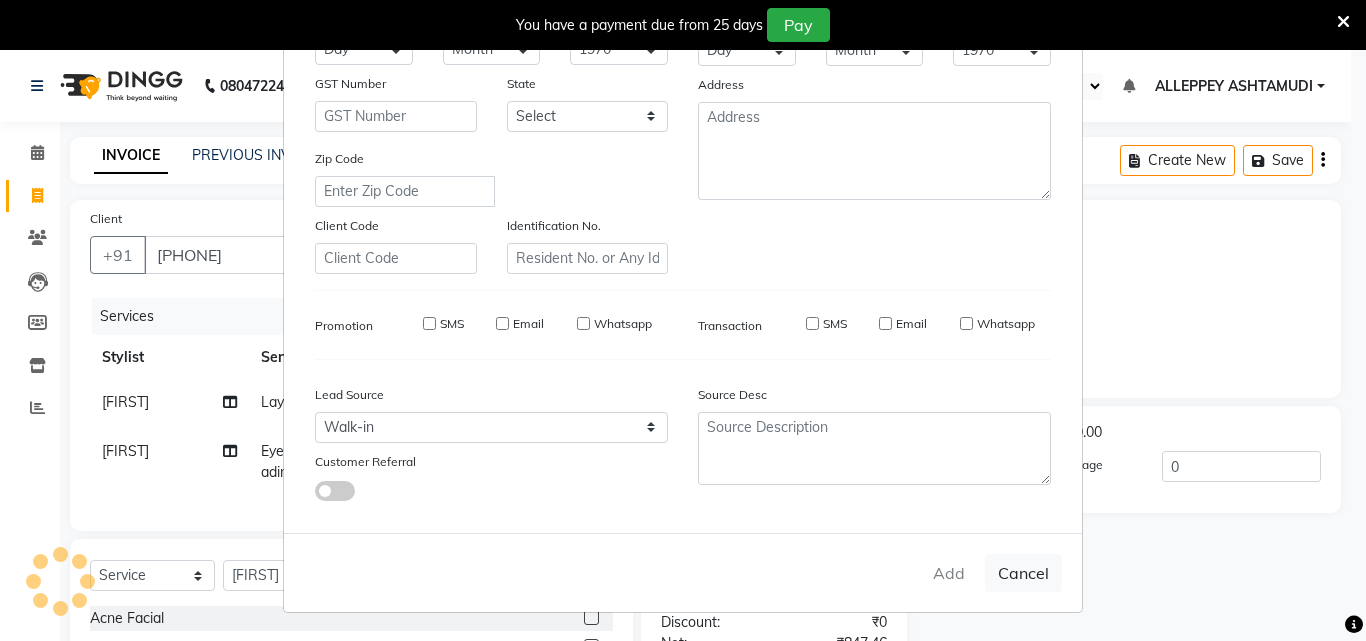 select 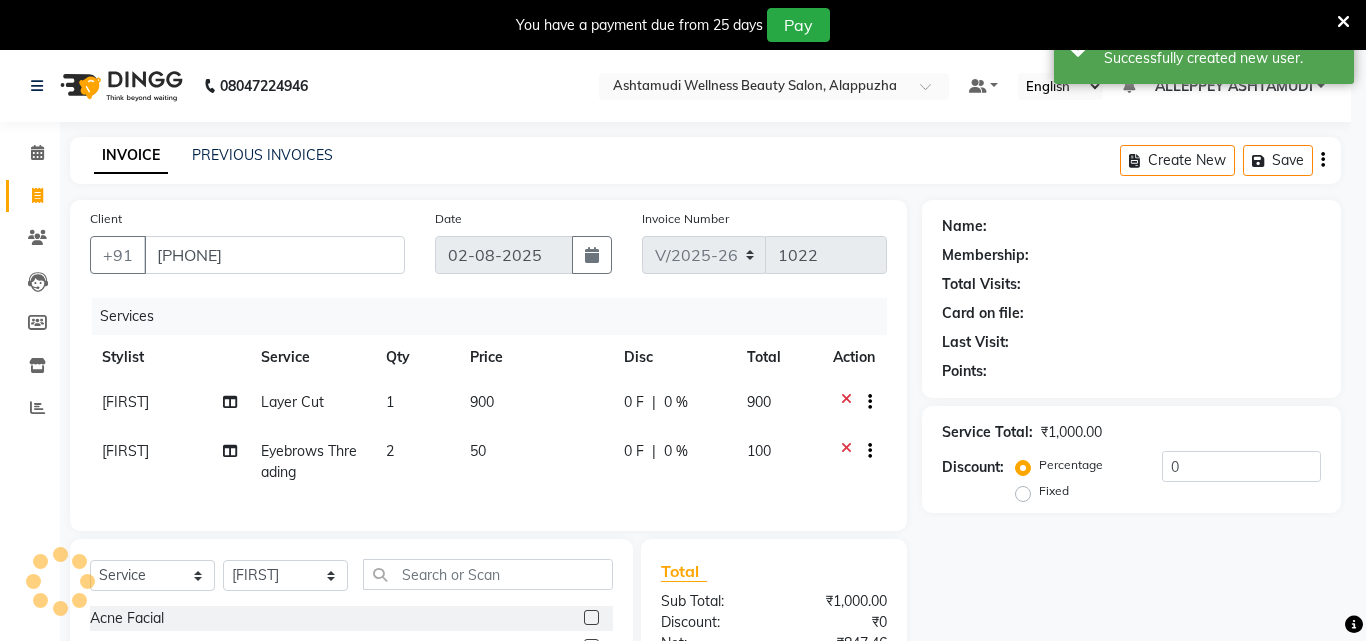 select on "1: Object" 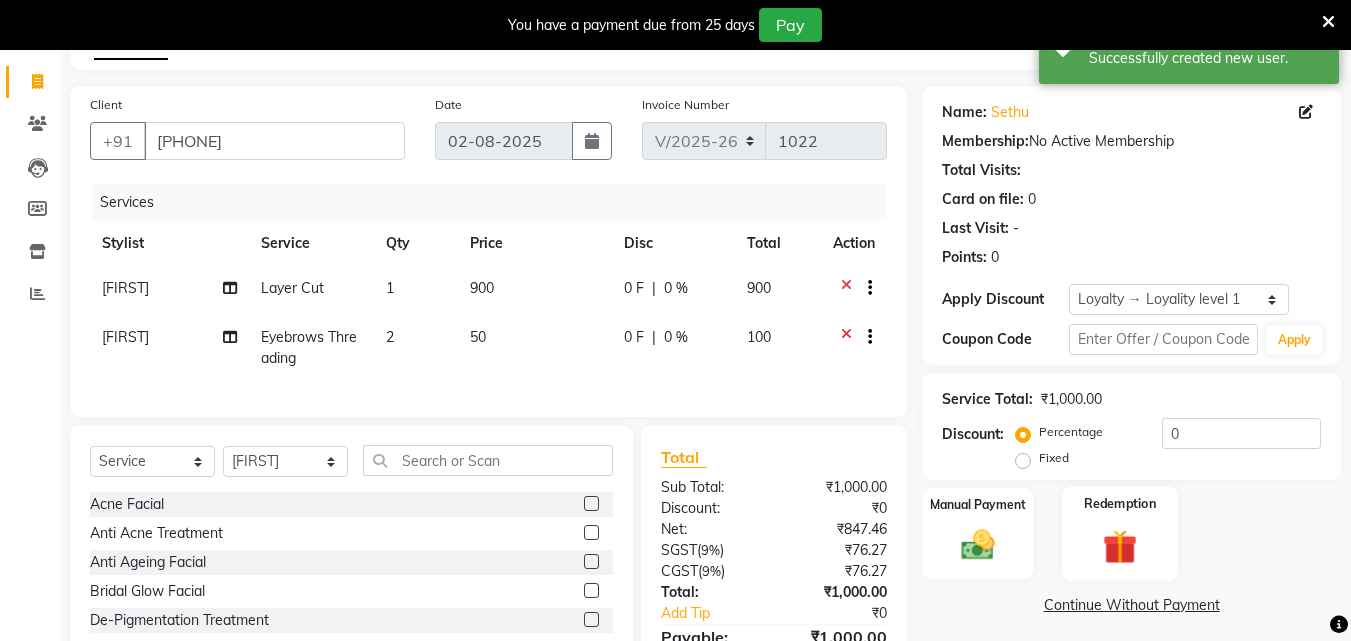scroll, scrollTop: 238, scrollLeft: 0, axis: vertical 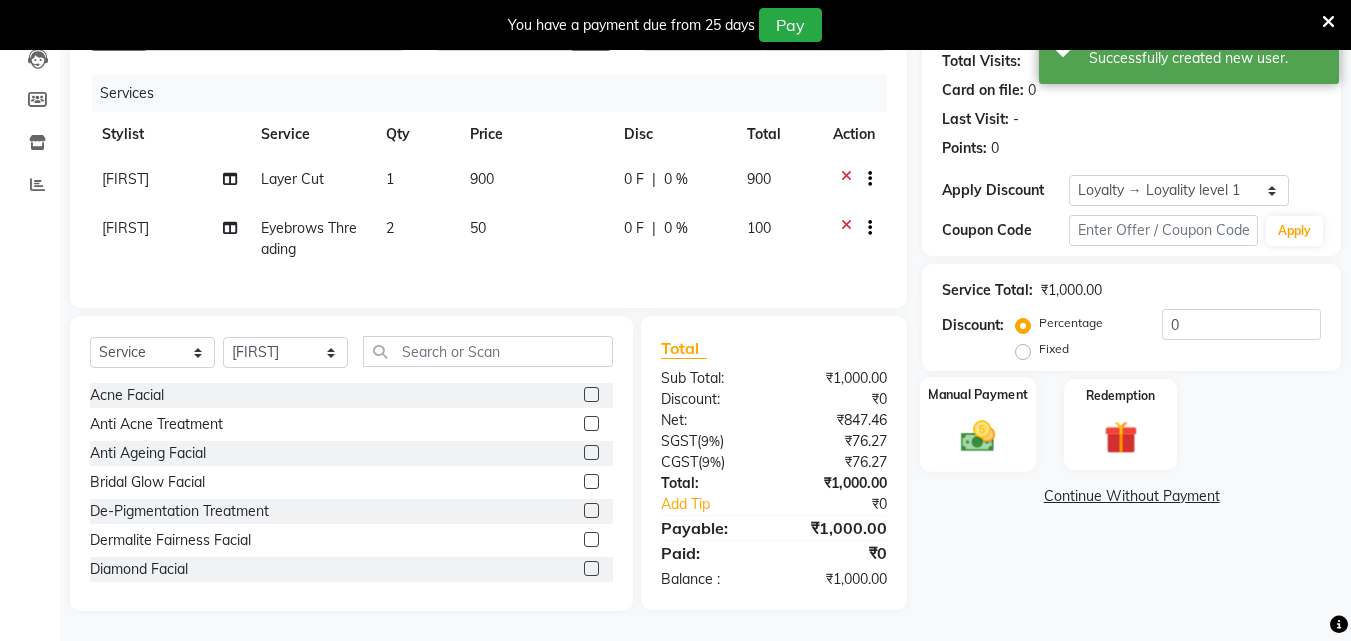 click 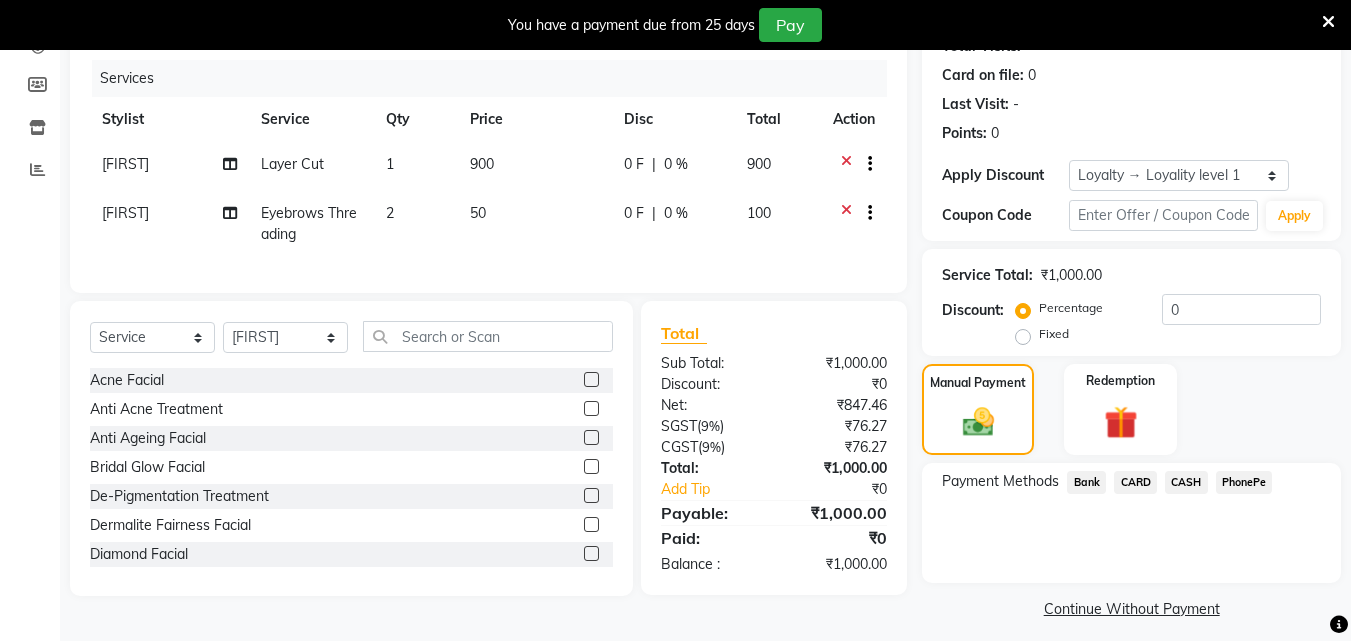 click on "PhonePe" 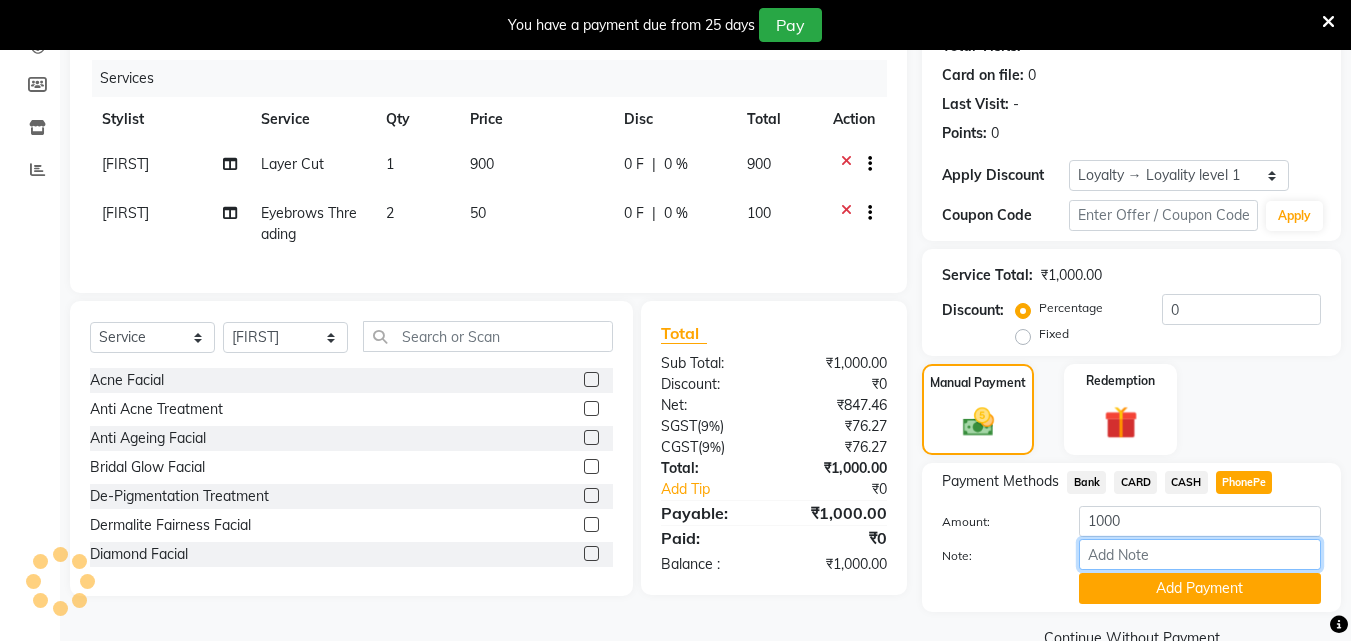 drag, startPoint x: 1132, startPoint y: 562, endPoint x: 1147, endPoint y: 543, distance: 24.207438 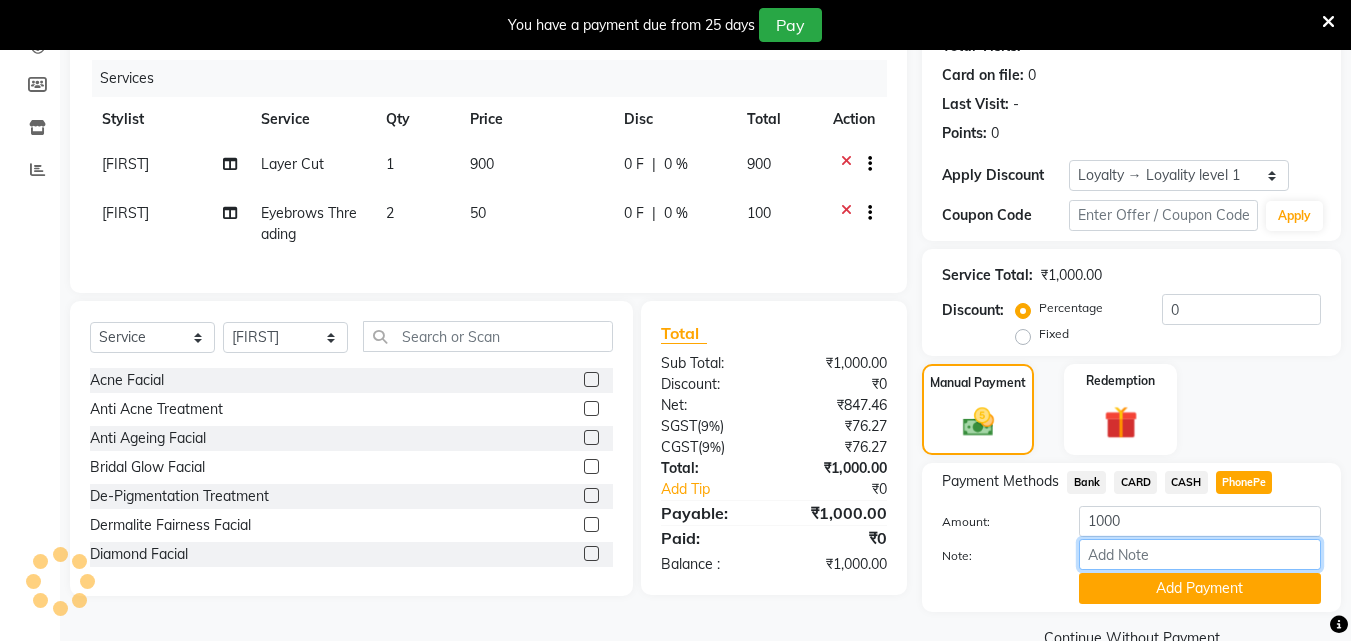 click on "Note:" at bounding box center [1200, 554] 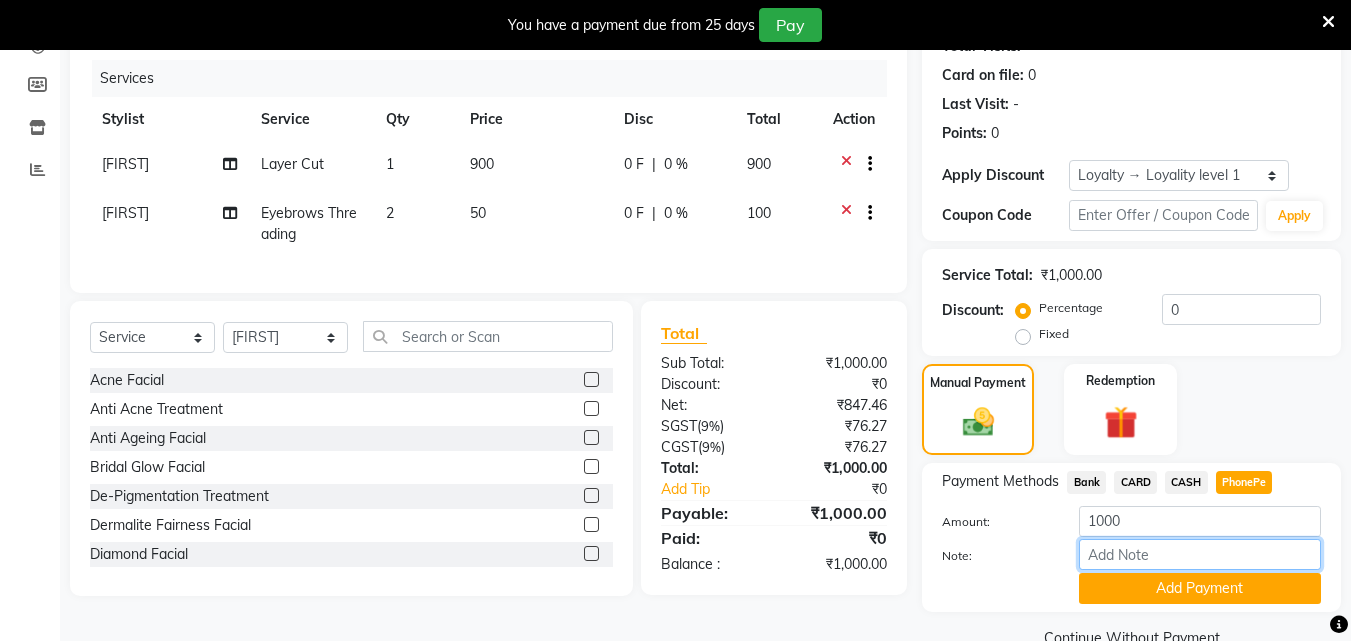 type on "soumya" 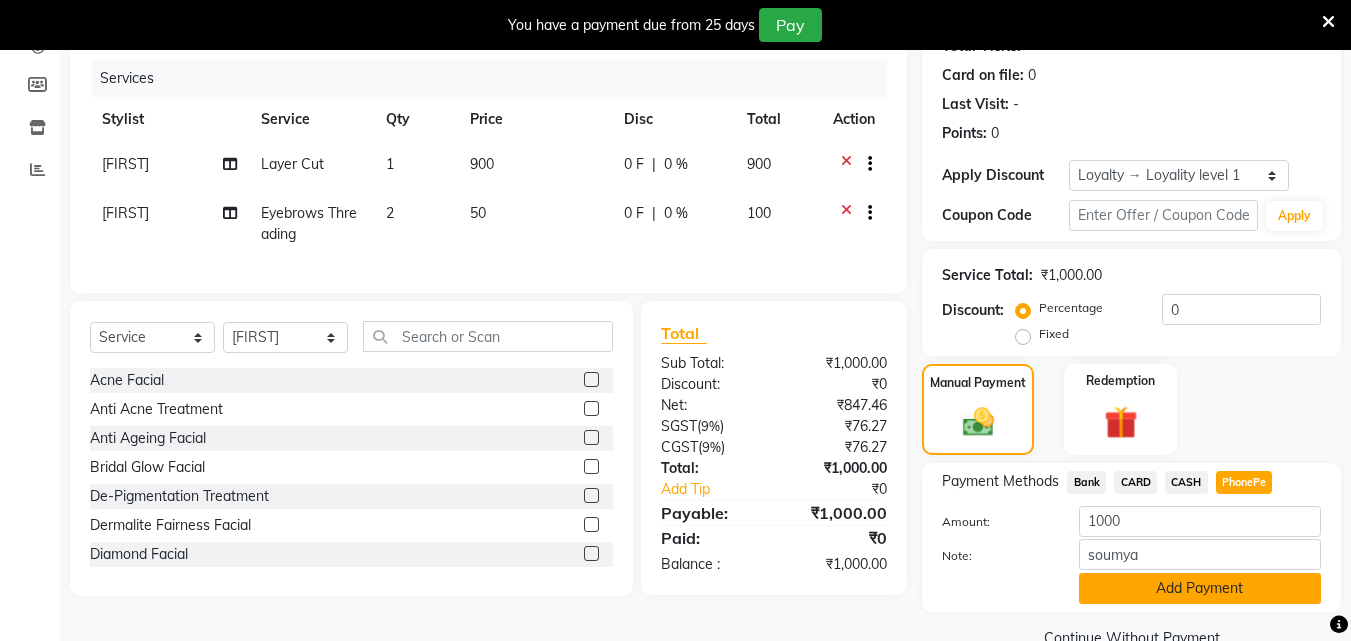 click on "Add Payment" 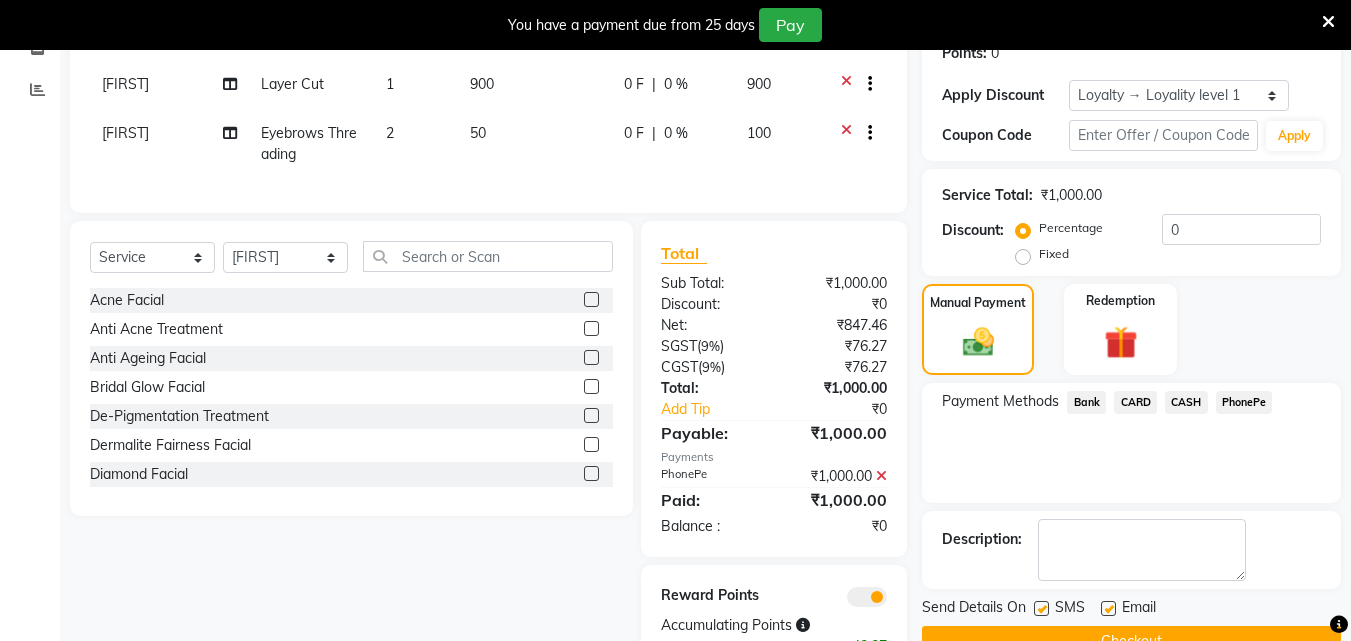 scroll, scrollTop: 399, scrollLeft: 0, axis: vertical 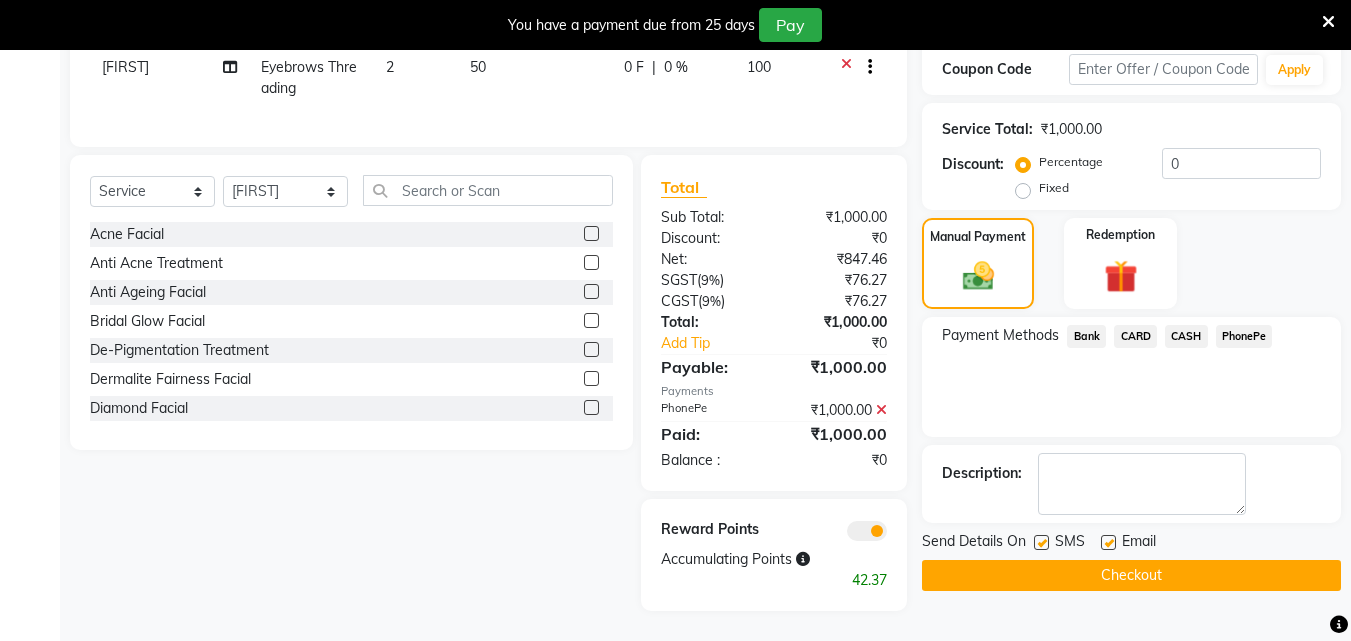 click on "Checkout" 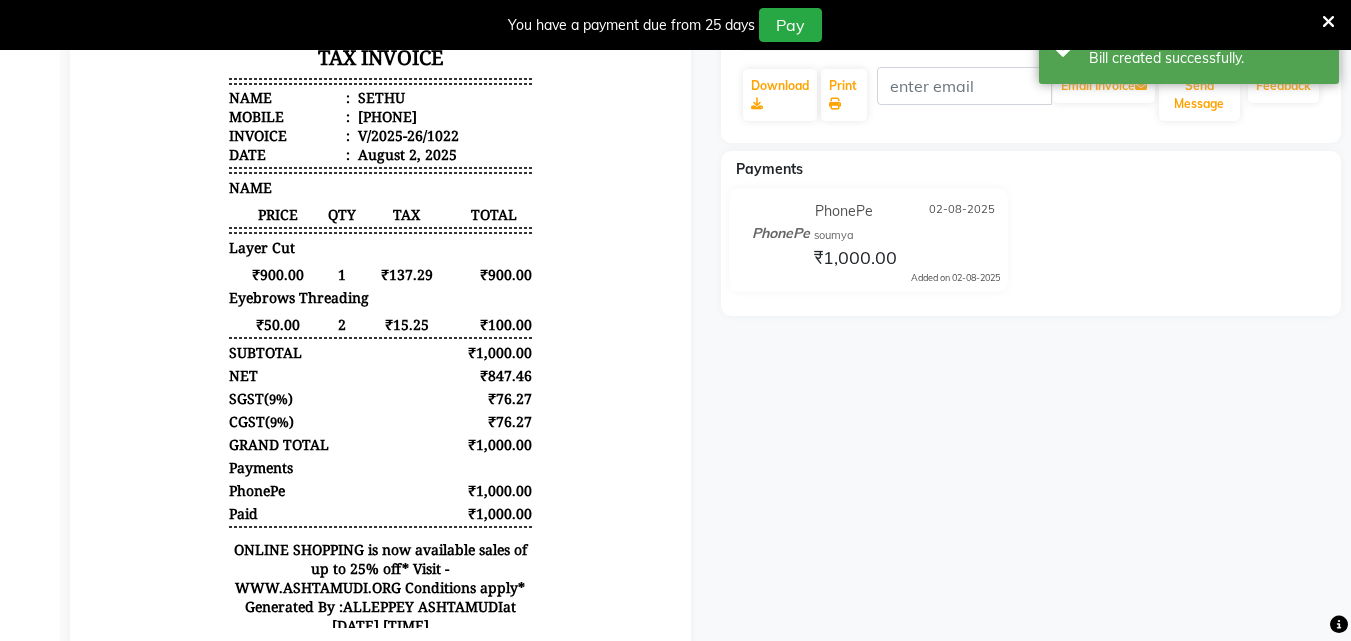 scroll, scrollTop: 0, scrollLeft: 0, axis: both 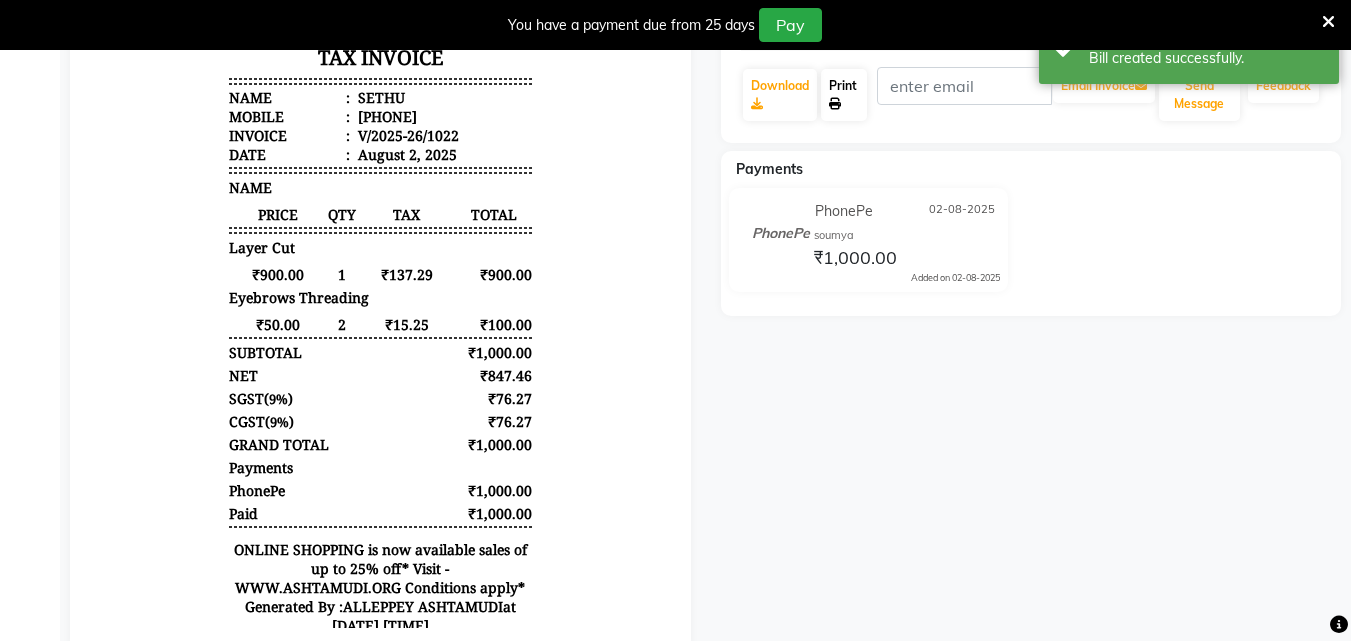 click on "Print" 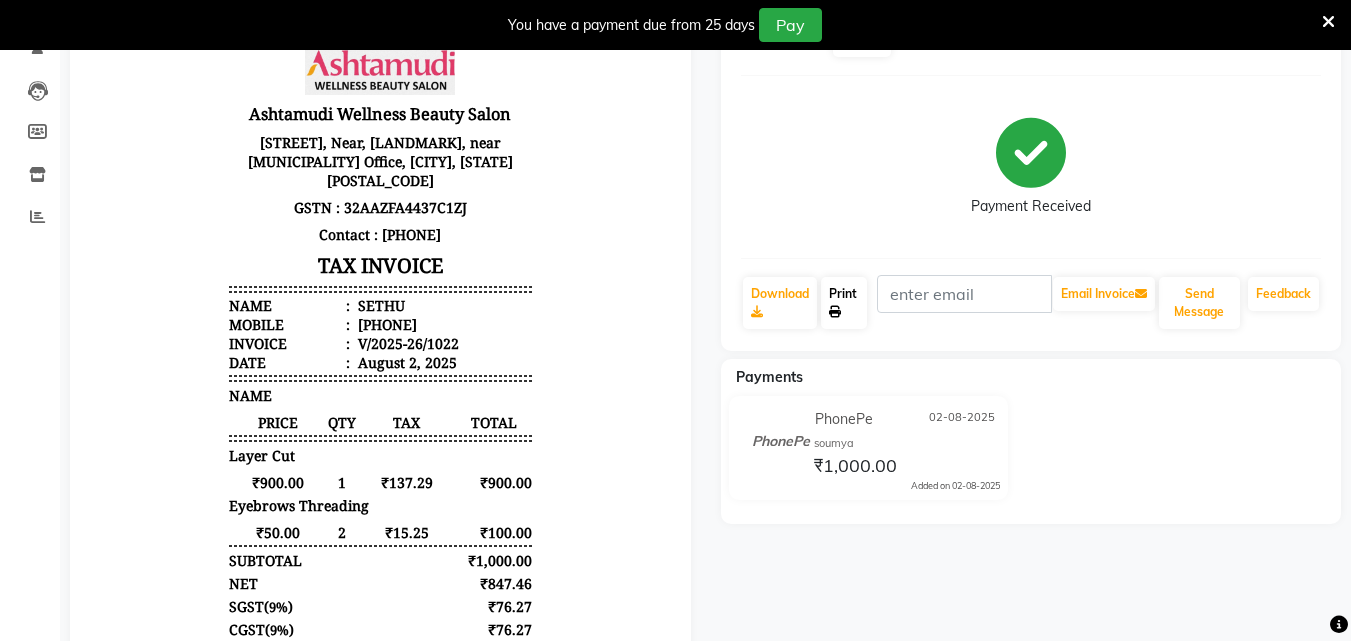 scroll, scrollTop: 0, scrollLeft: 0, axis: both 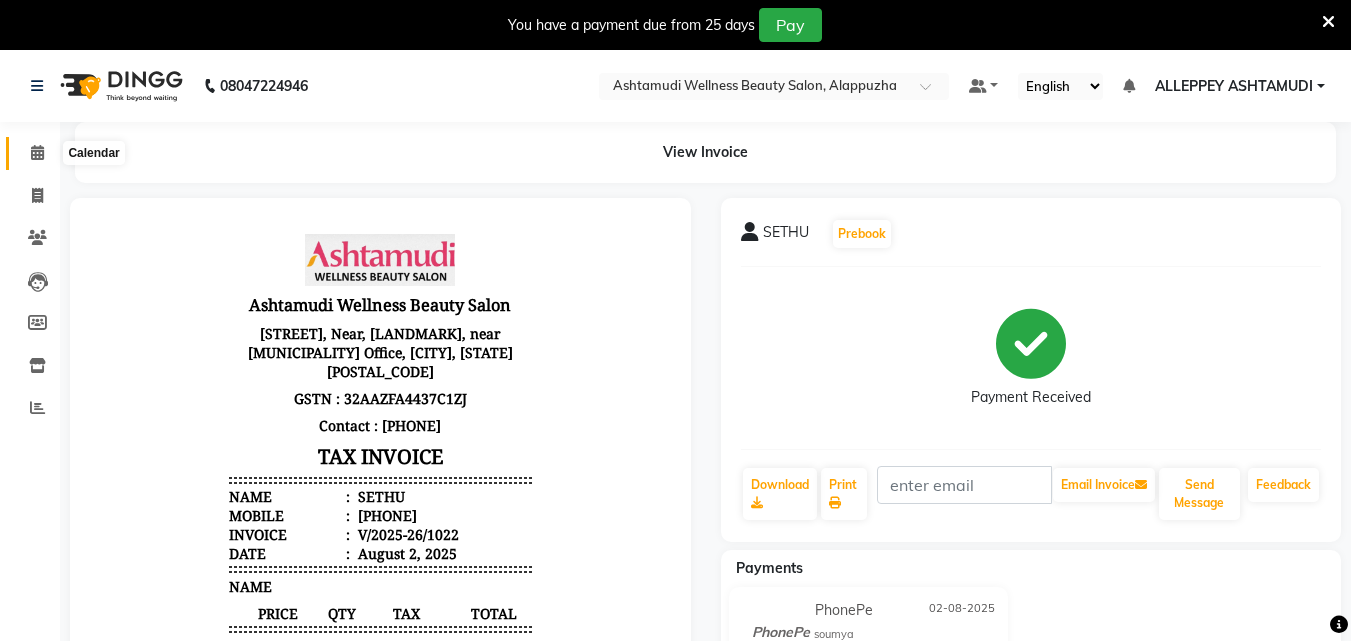 click 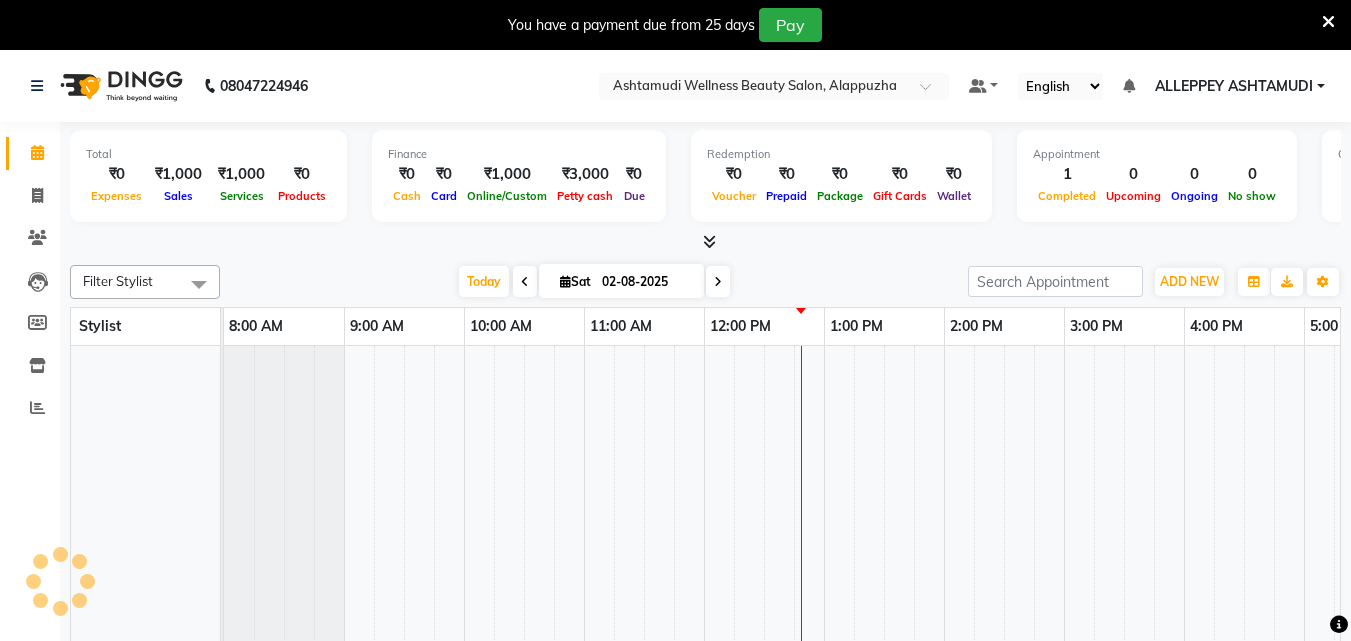scroll, scrollTop: 0, scrollLeft: 0, axis: both 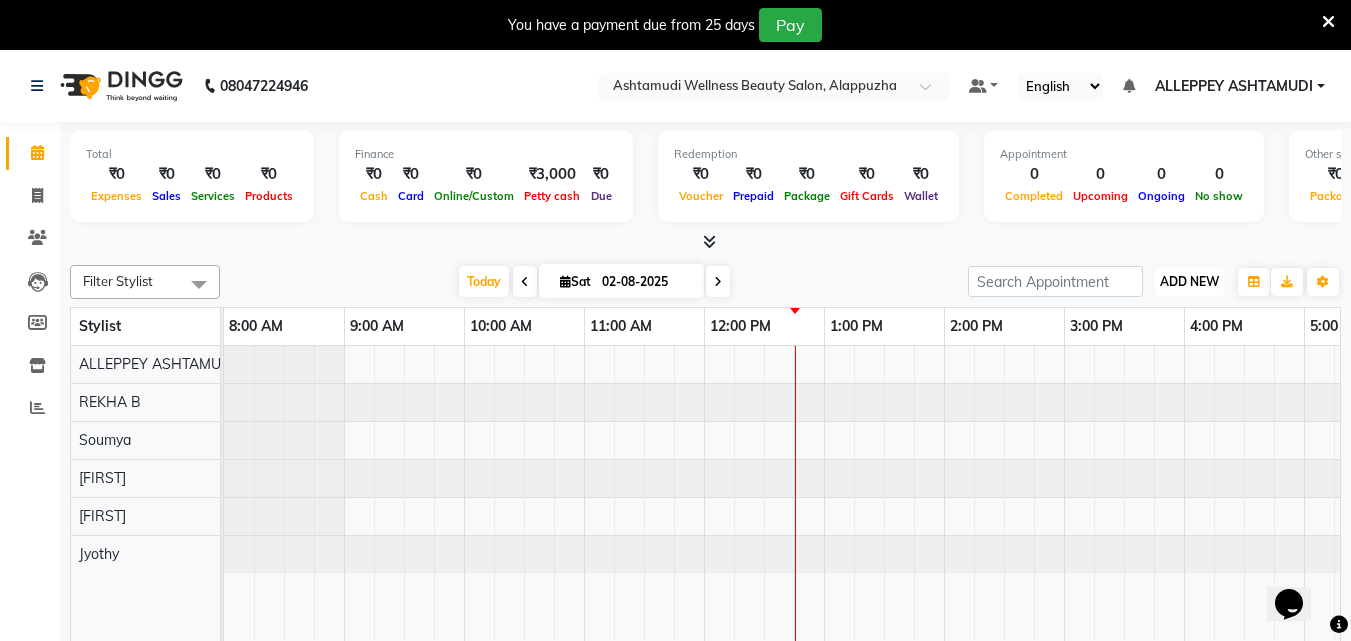click on "ADD NEW" at bounding box center (1189, 281) 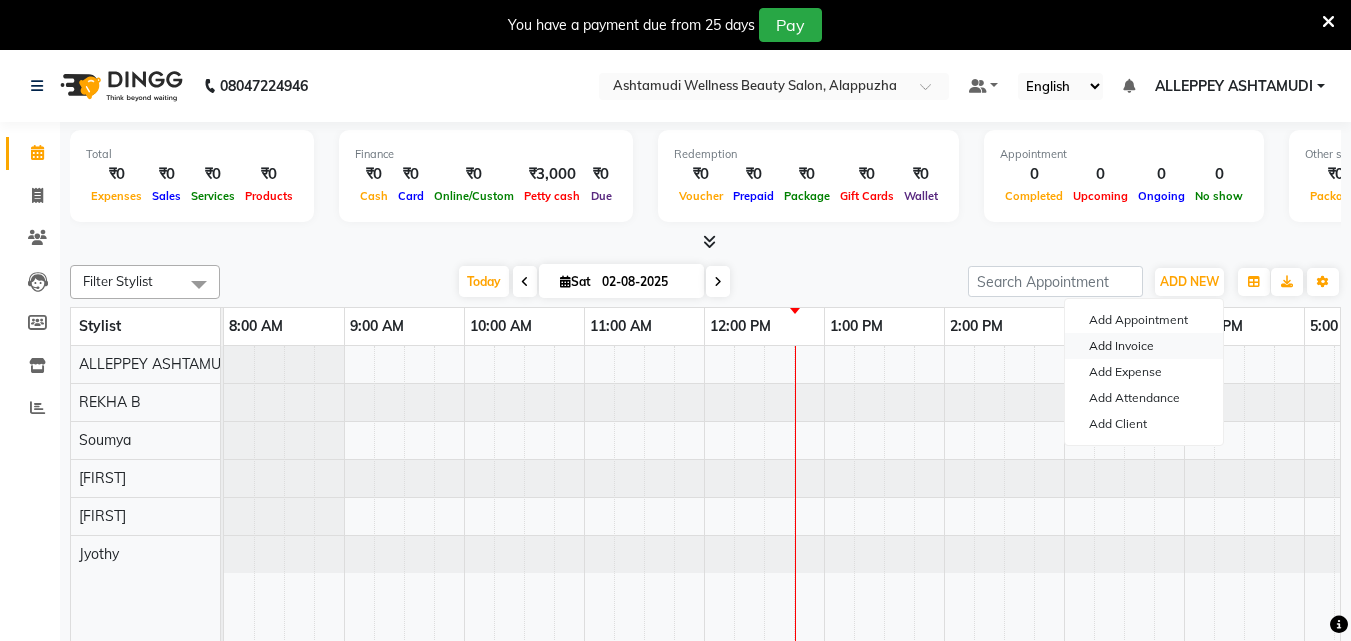 click on "Add Invoice" at bounding box center (1144, 346) 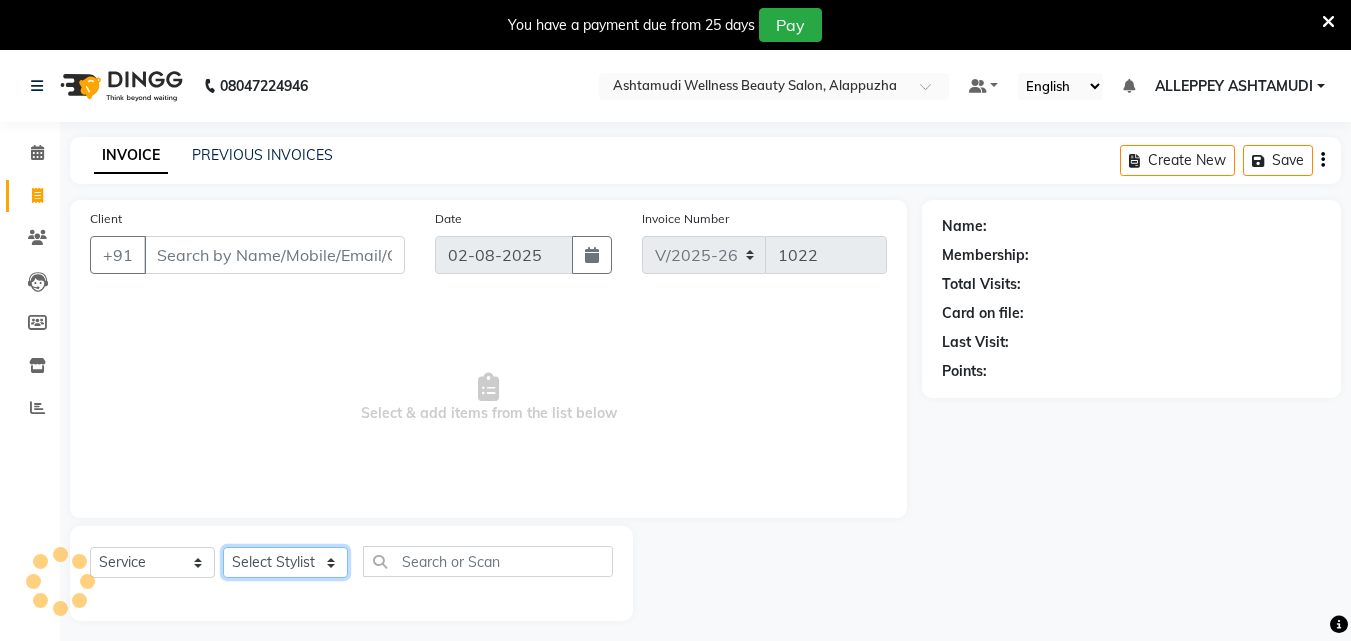 click on "Select Stylist" 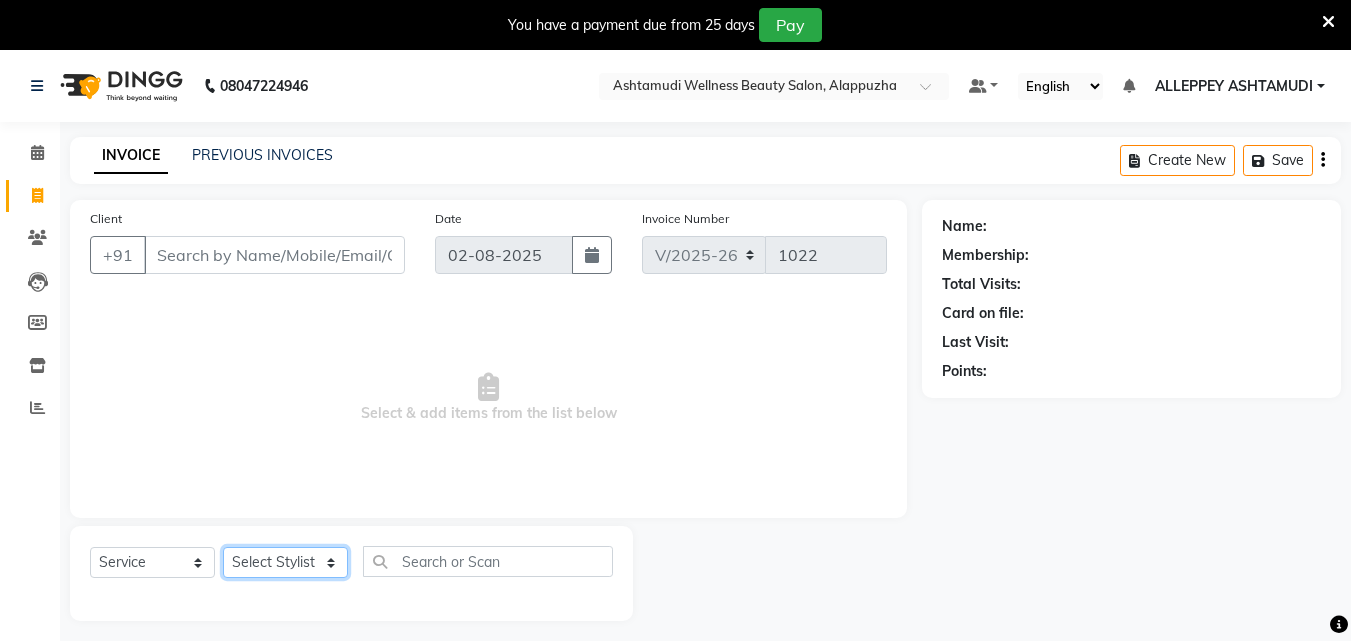 select on "69316" 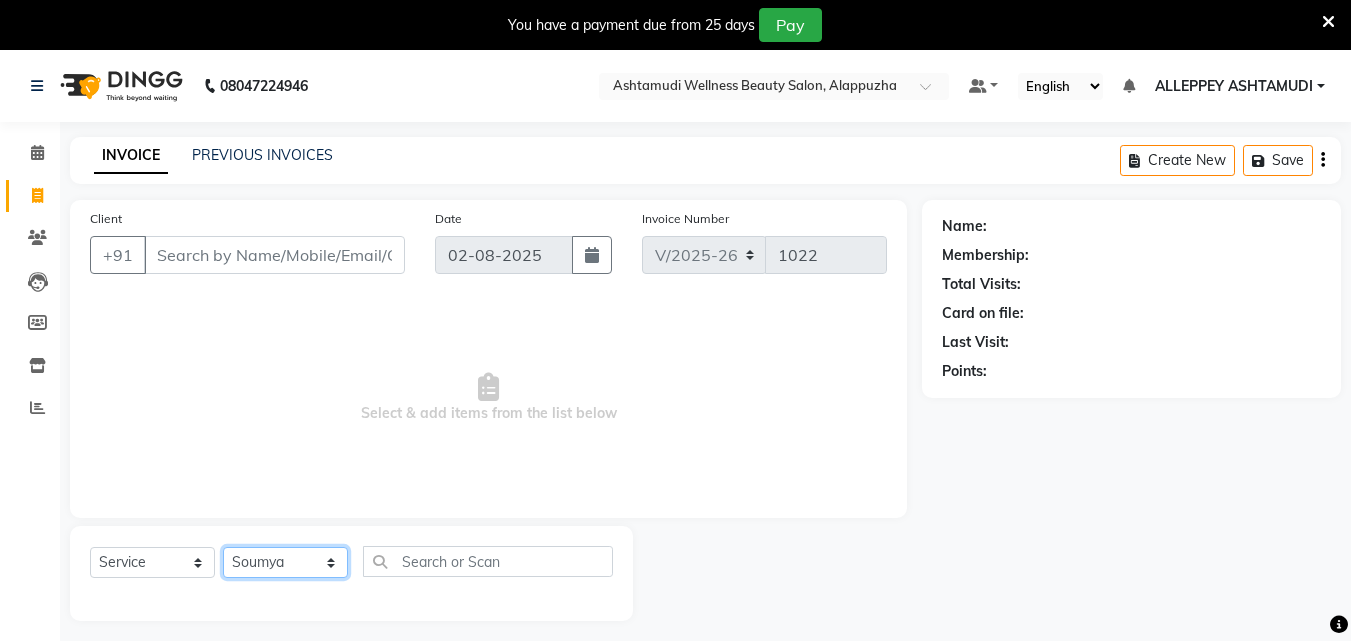 click on "Select Stylist ALLEPPEY ASHTAMUDI Jyothy REKHA B ROSELIN Soumya Sreedevi" 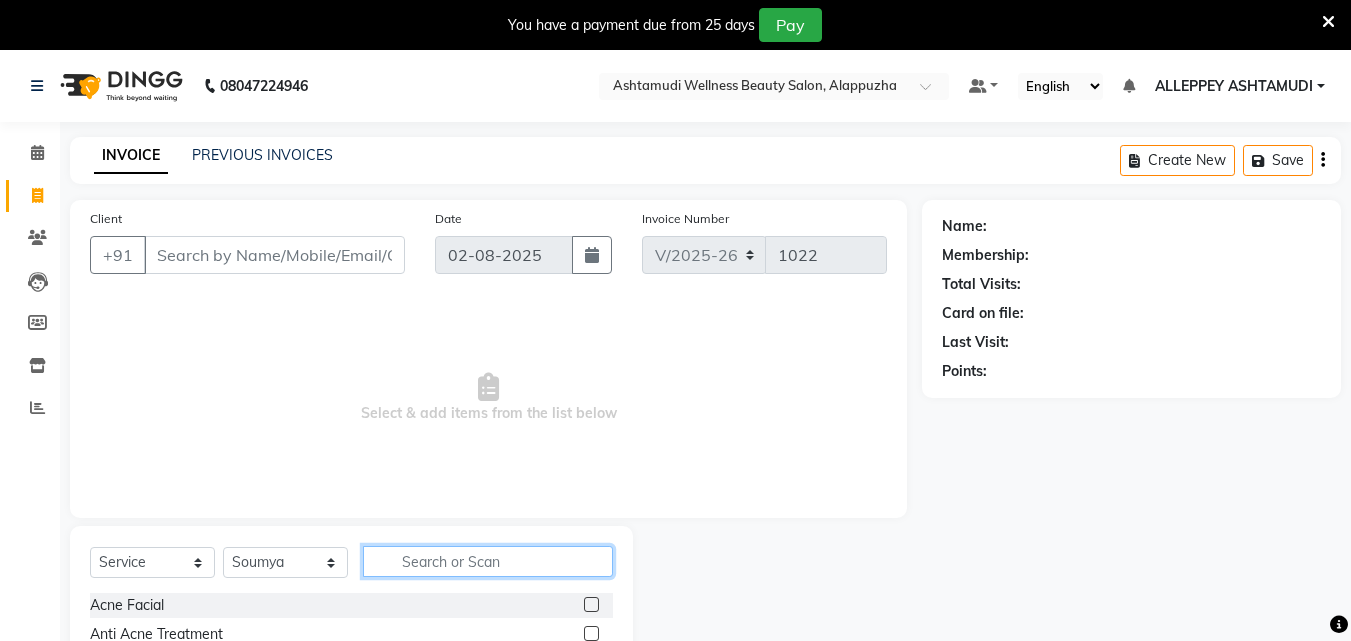 drag, startPoint x: 448, startPoint y: 564, endPoint x: 419, endPoint y: 567, distance: 29.15476 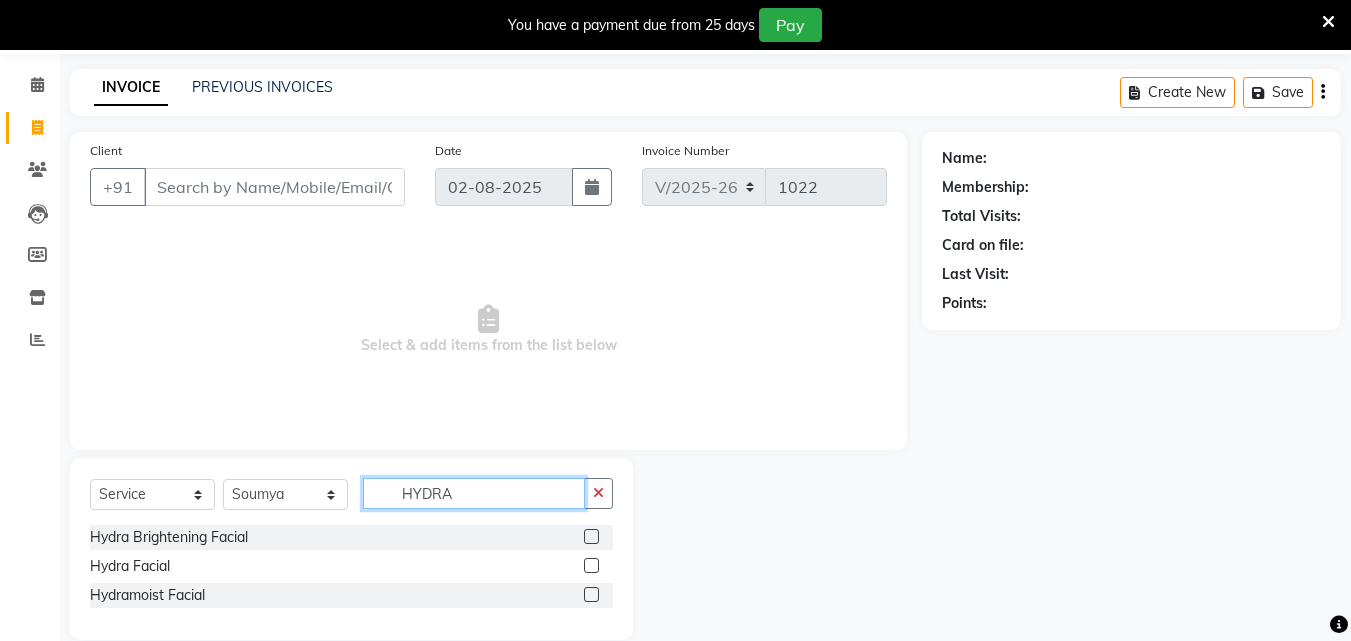 scroll, scrollTop: 97, scrollLeft: 0, axis: vertical 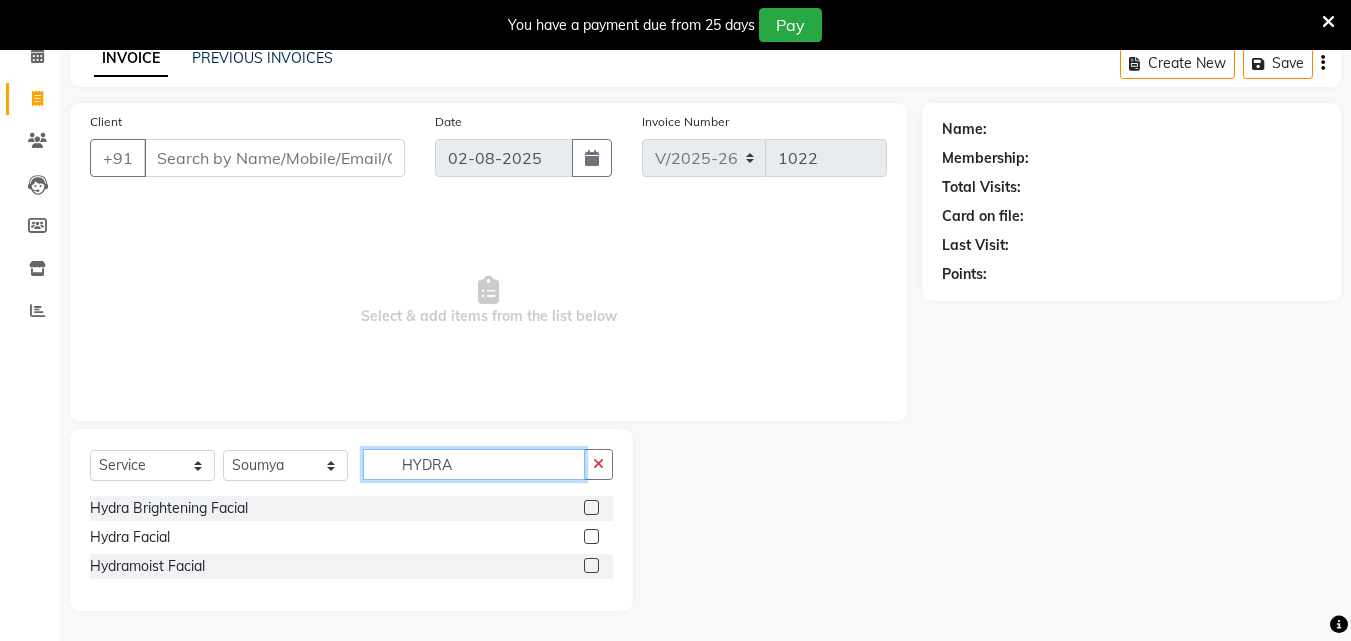 type on "HYDRA" 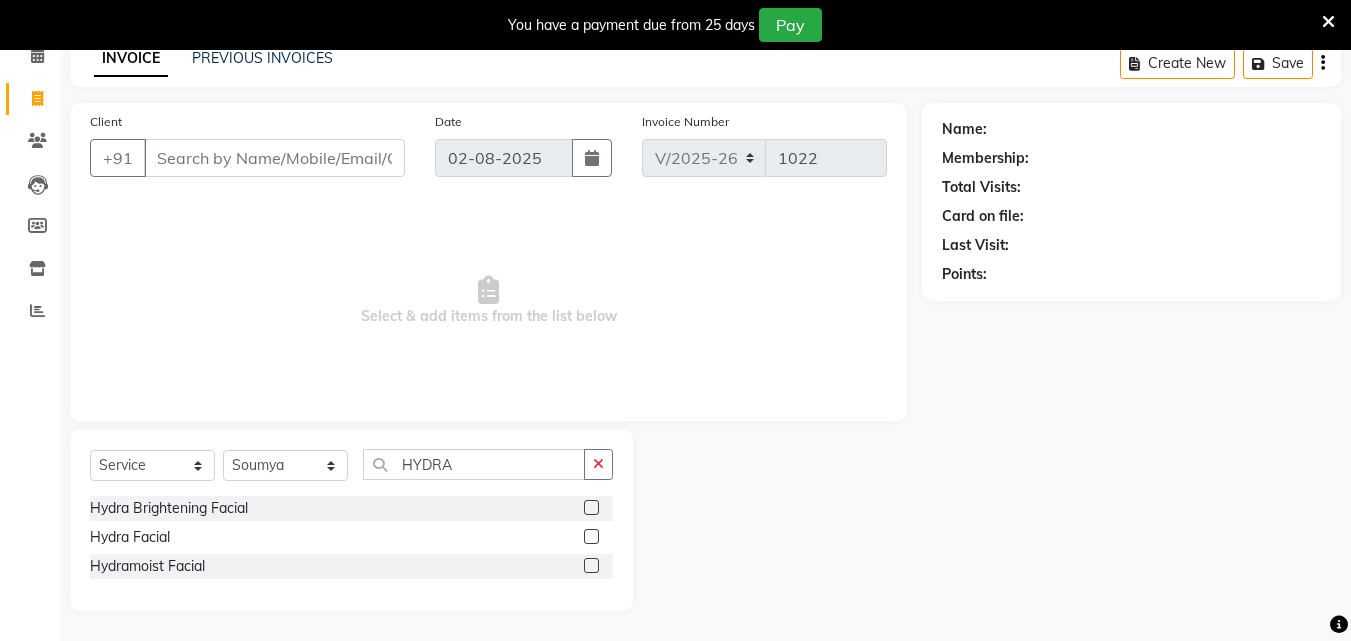 click 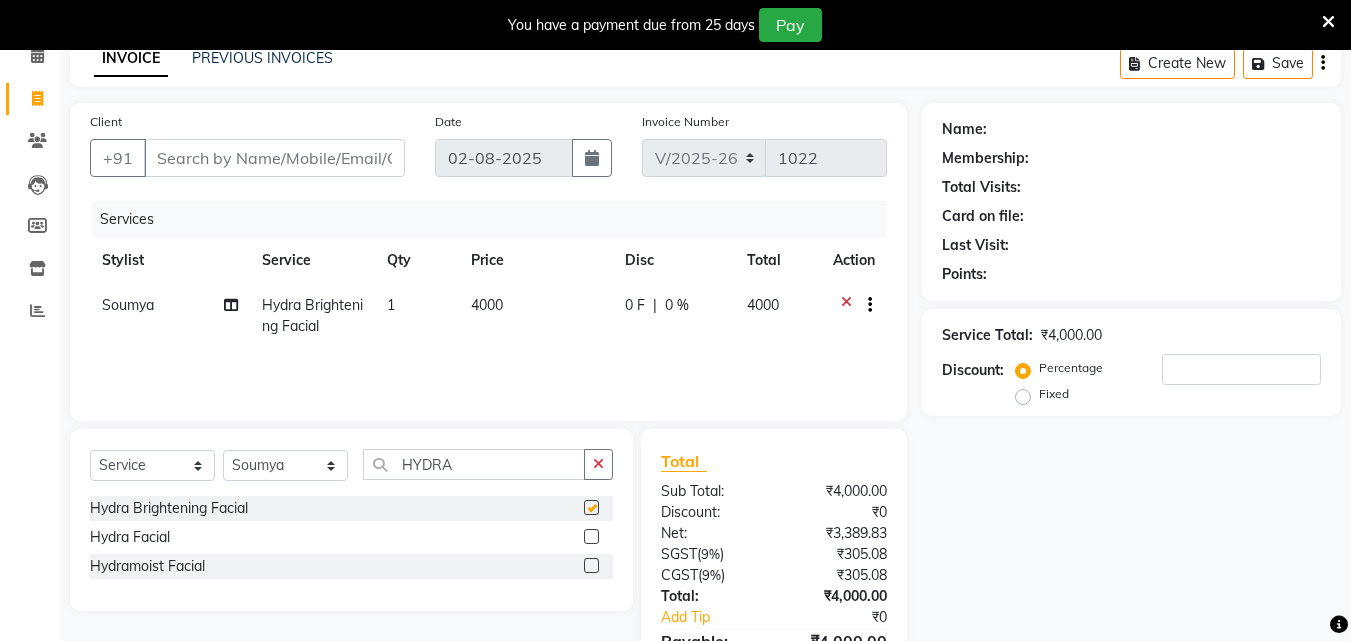 checkbox on "false" 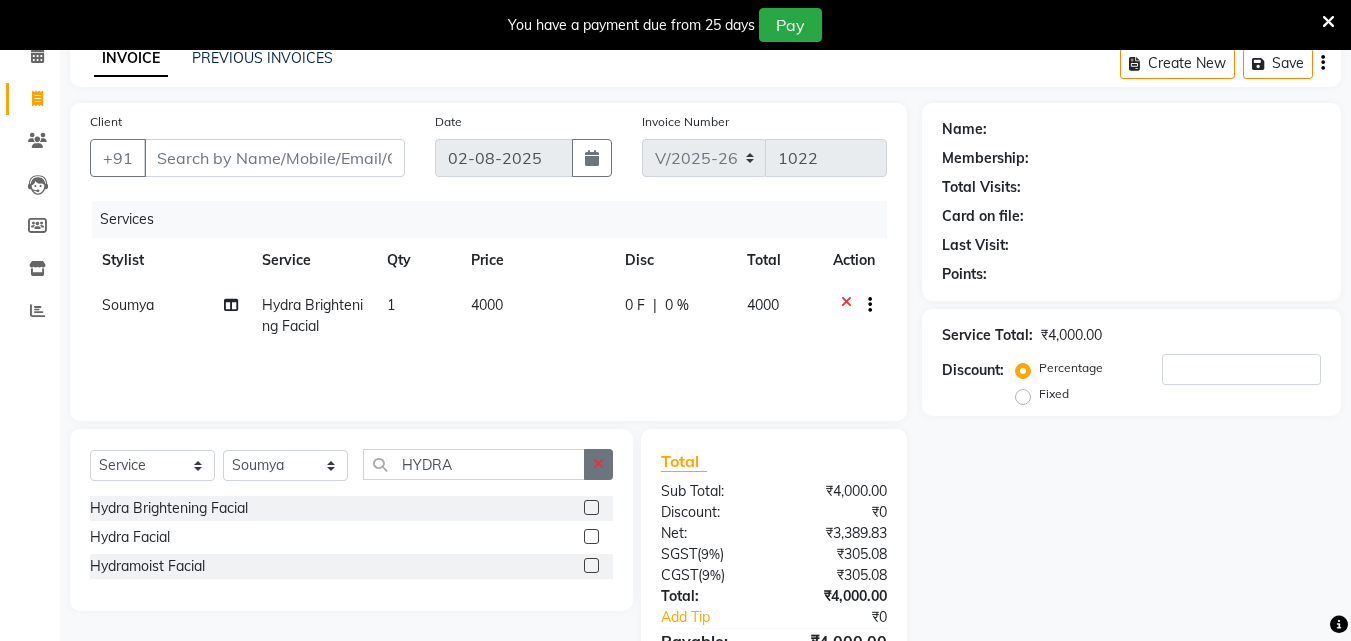 click 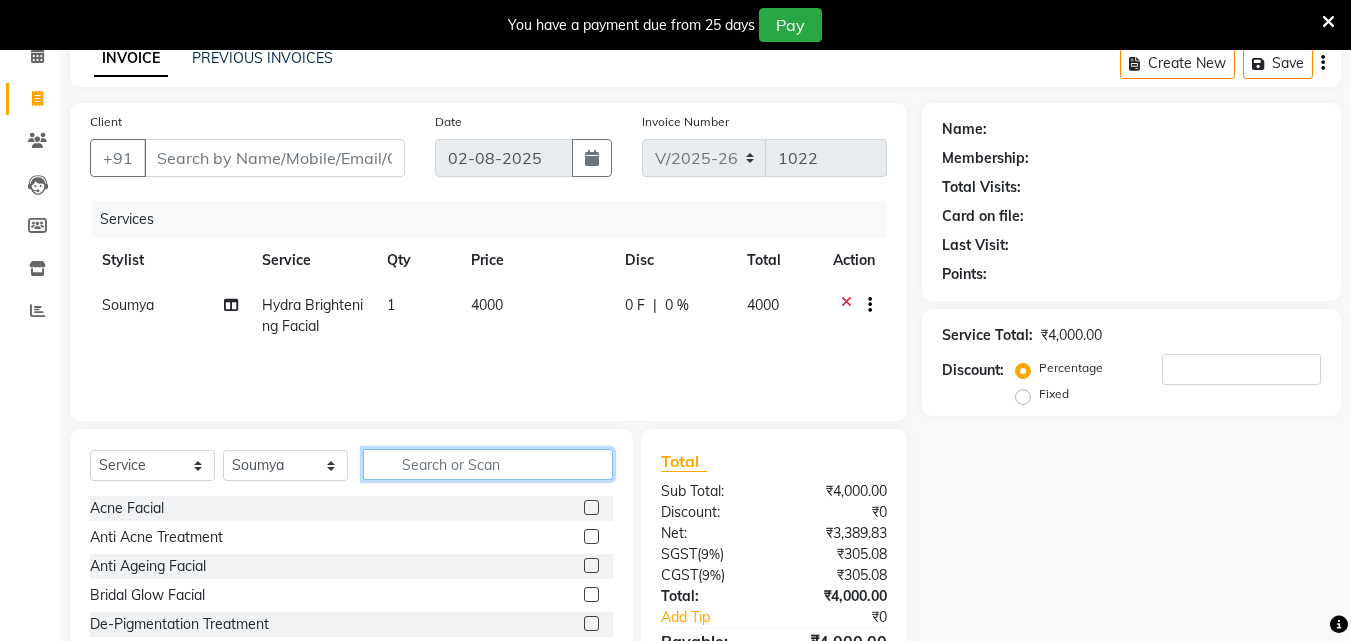 click 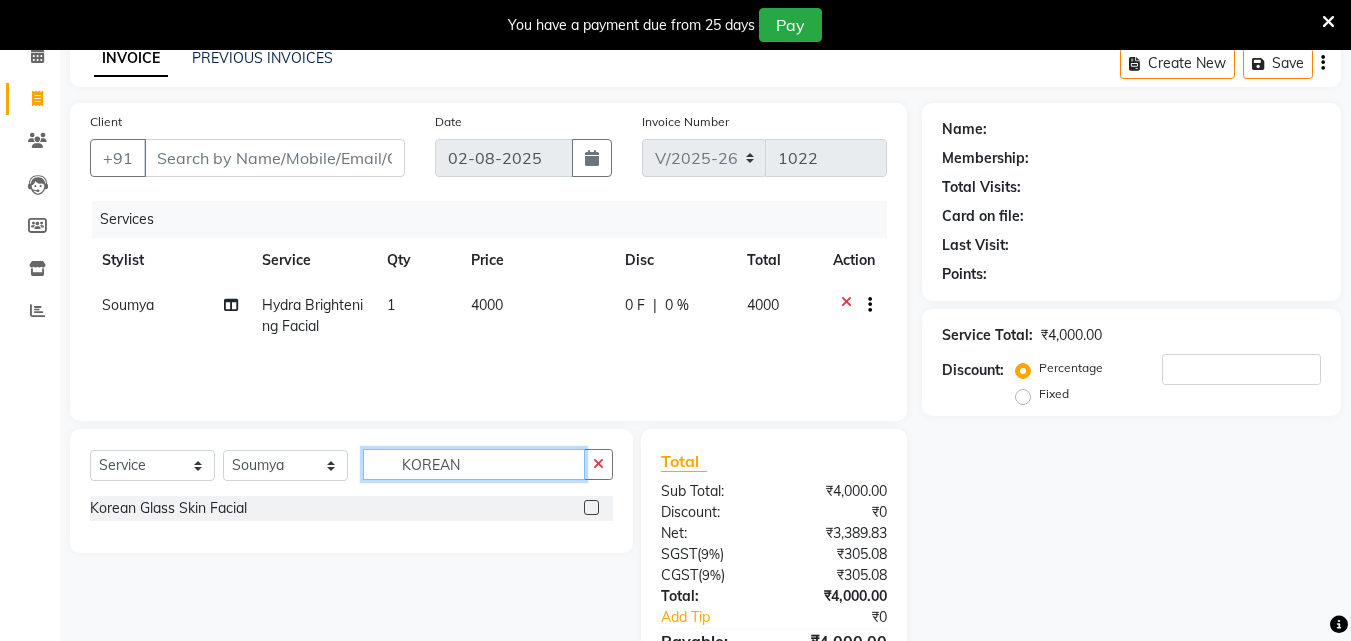 type on "KOREAN" 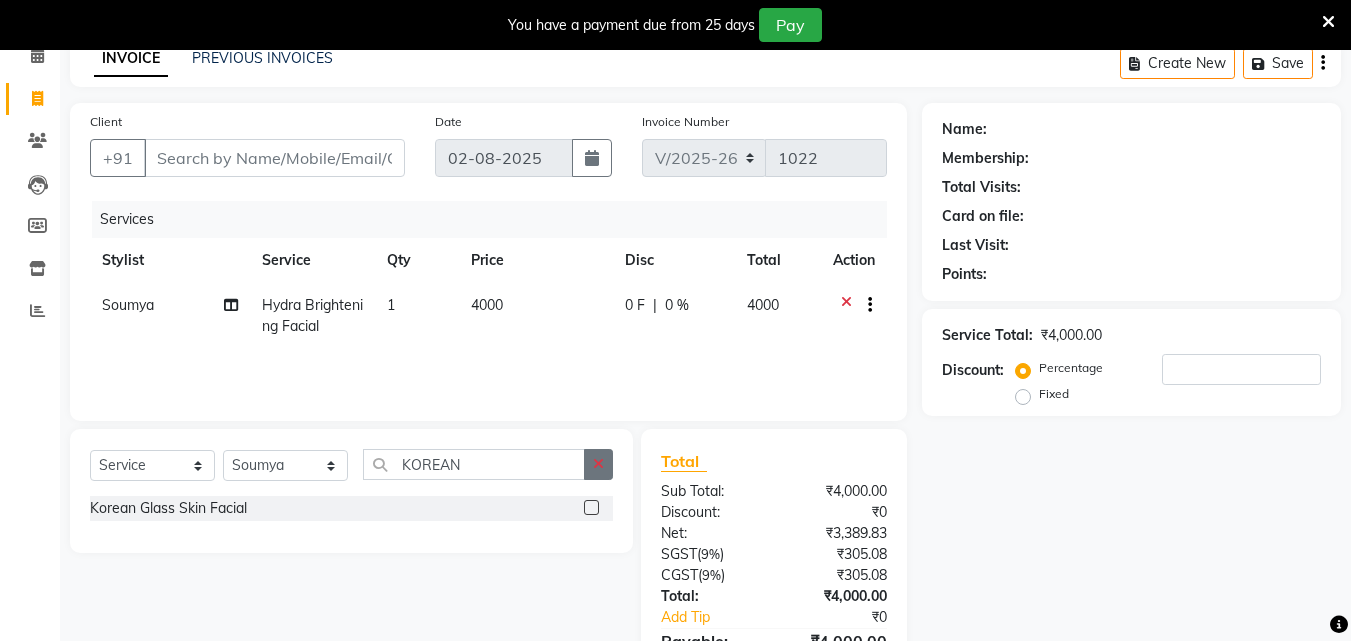 click 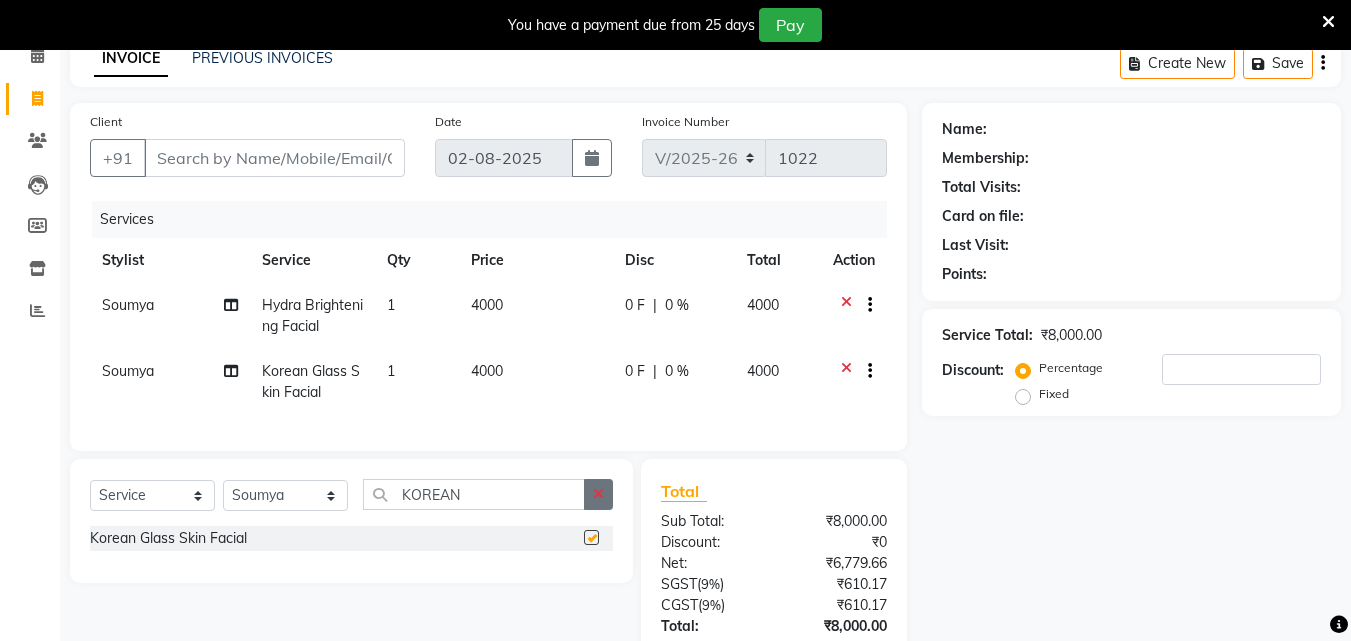checkbox on "false" 